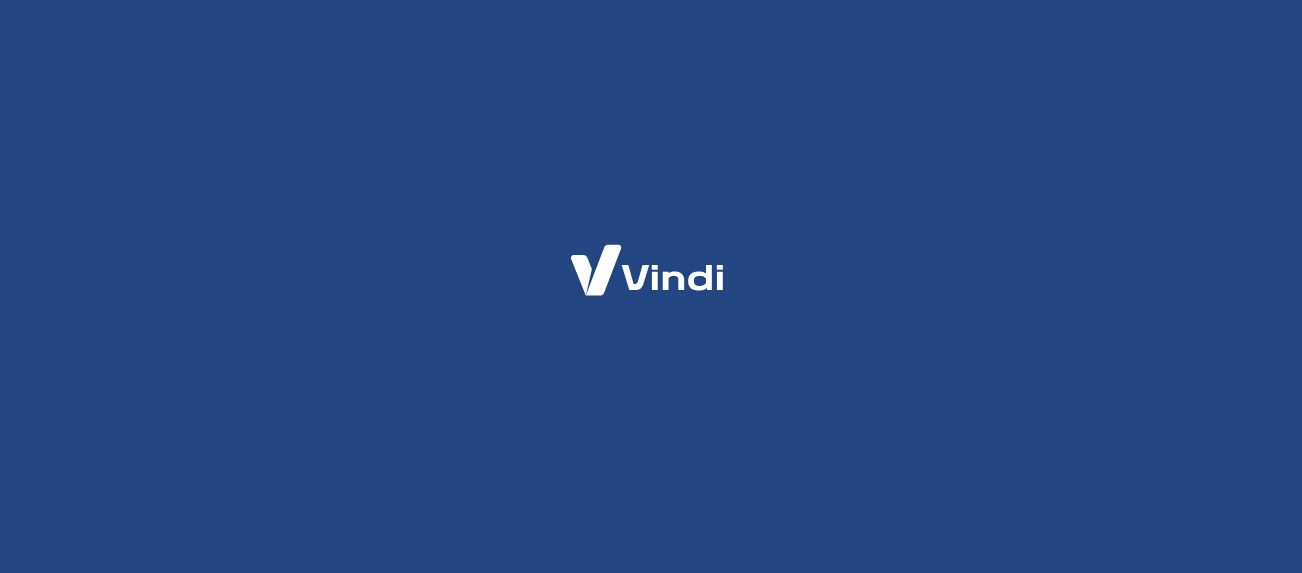 scroll, scrollTop: 0, scrollLeft: 0, axis: both 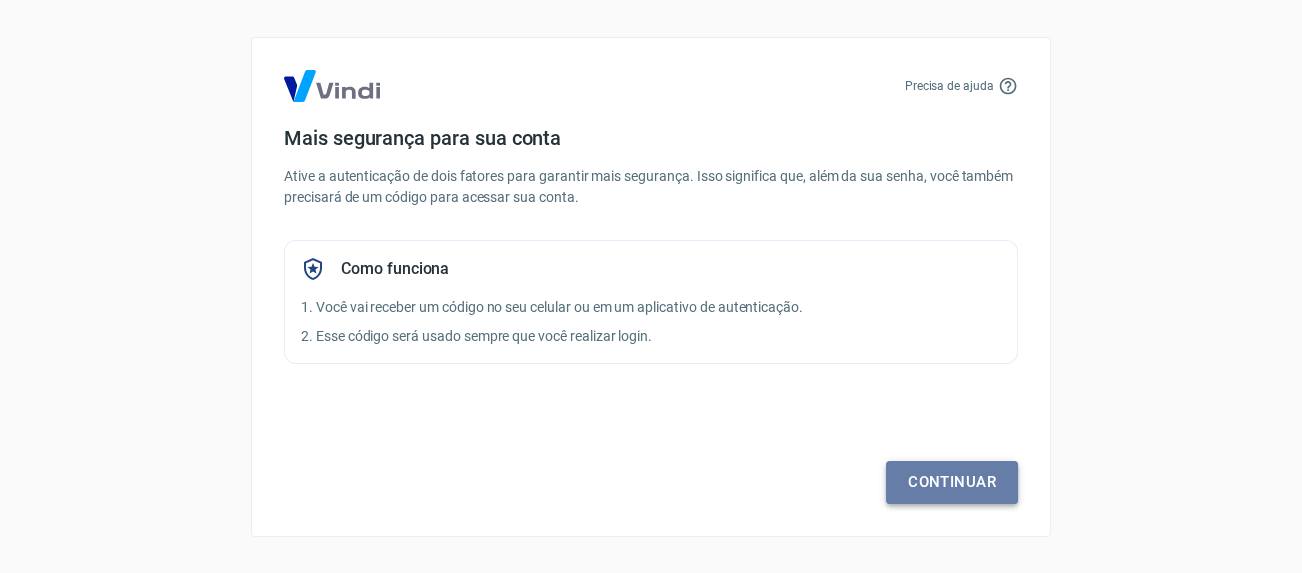 click on "Continuar" at bounding box center (952, 482) 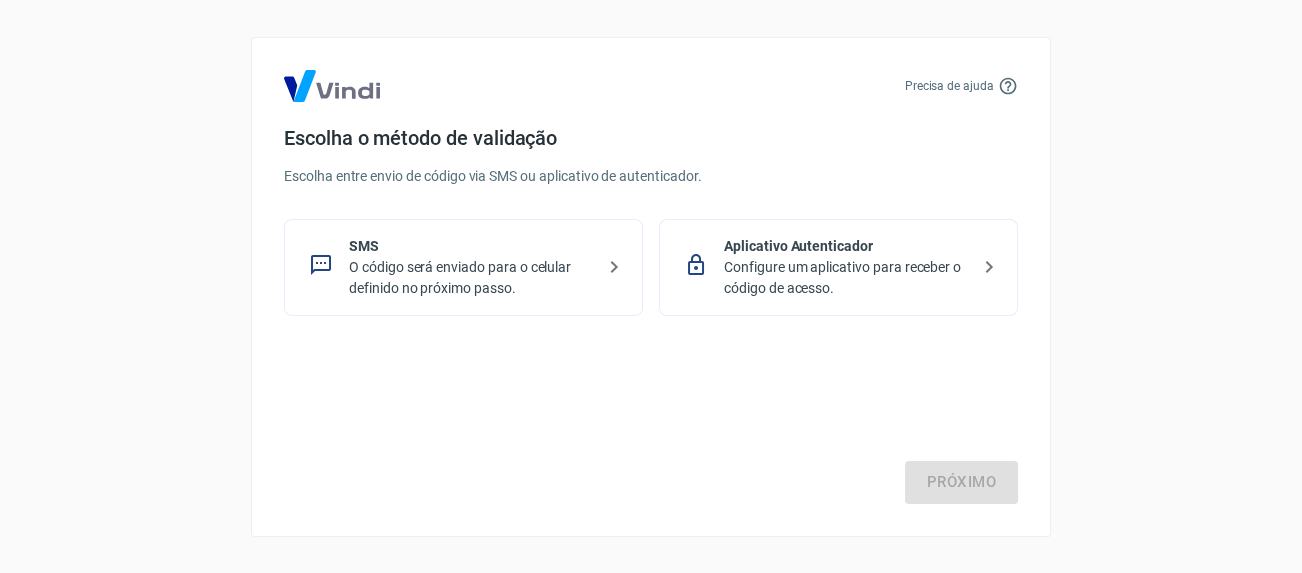 click on "O código será enviado para o celular definido no próximo passo." at bounding box center [471, 278] 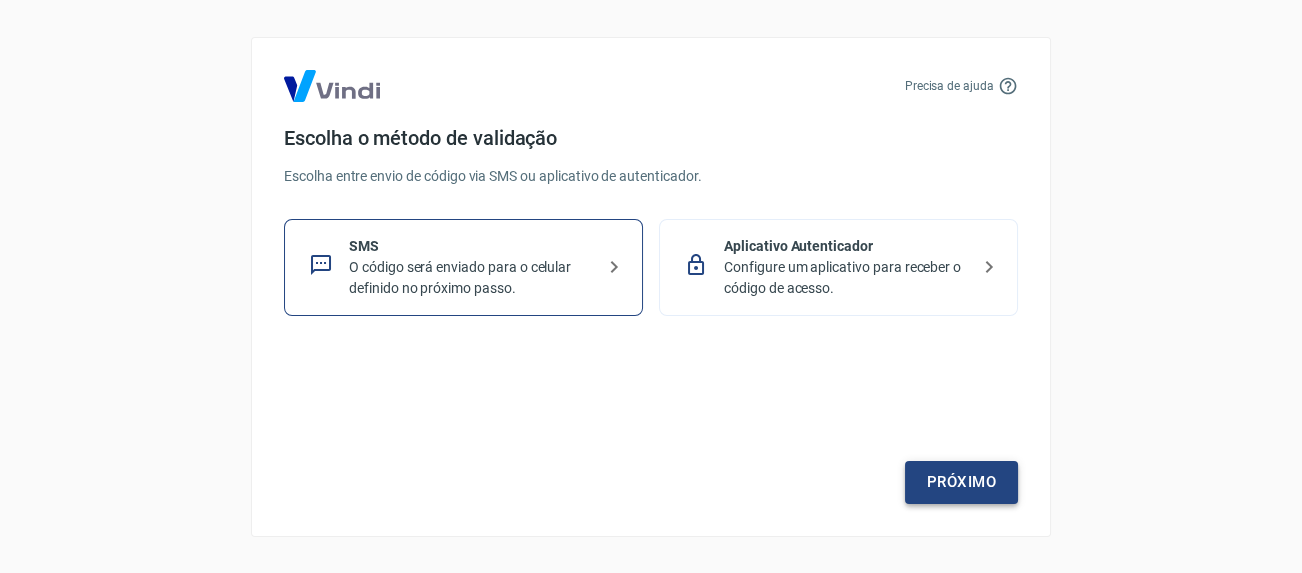 click on "Próximo" at bounding box center (961, 482) 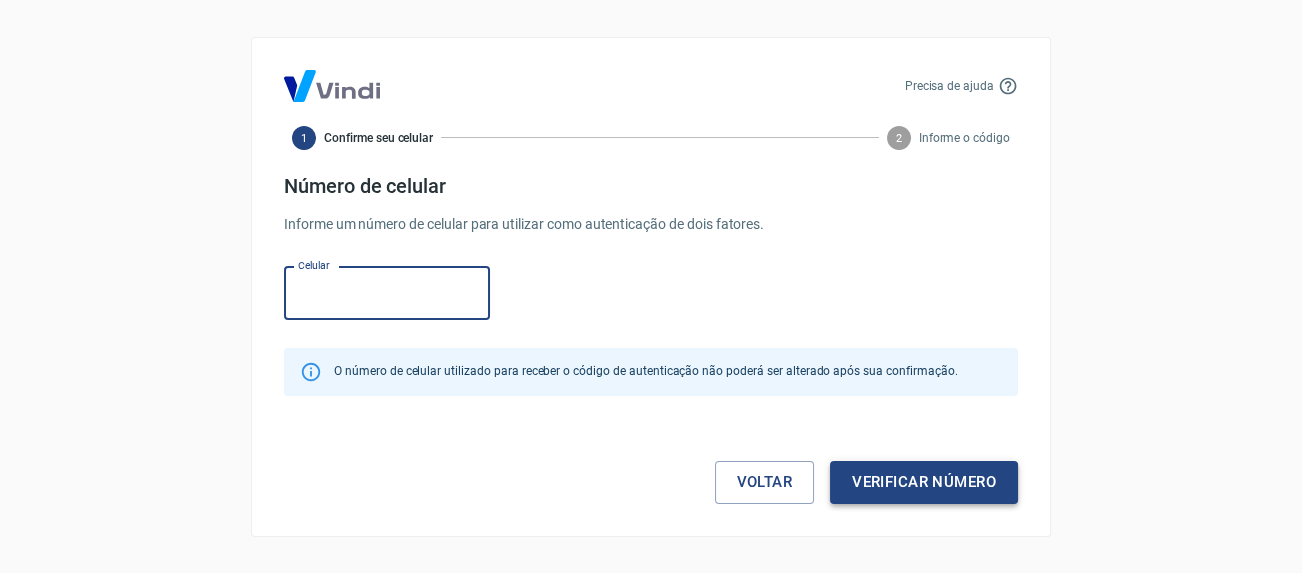 click on "Verificar número" at bounding box center [924, 482] 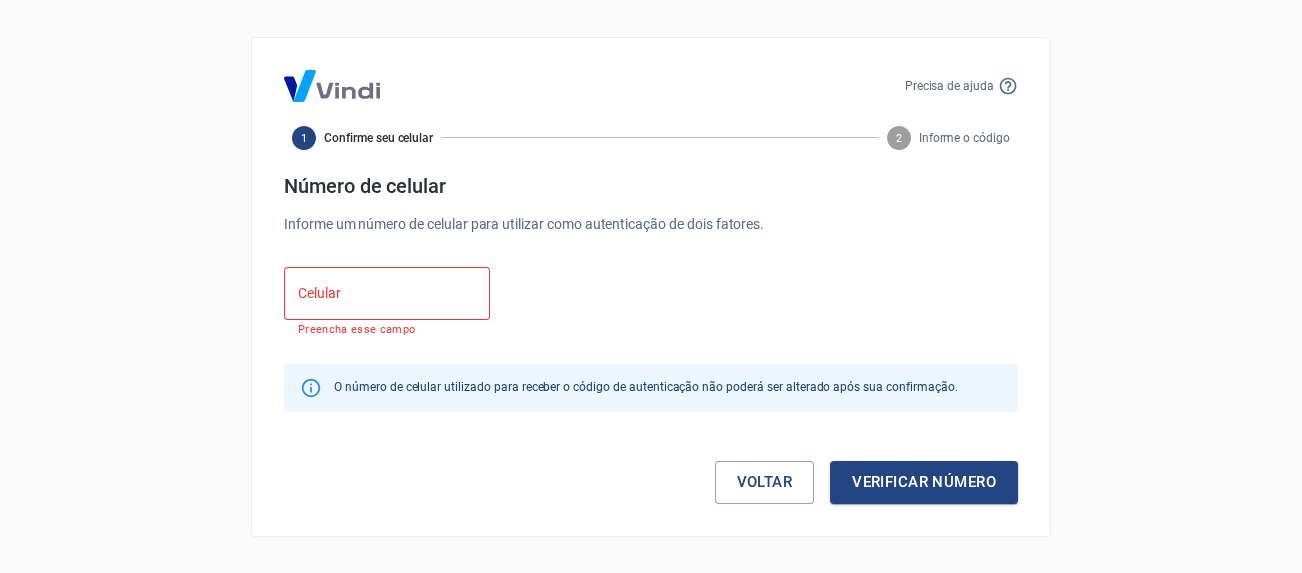 click on "Celular" at bounding box center (387, 293) 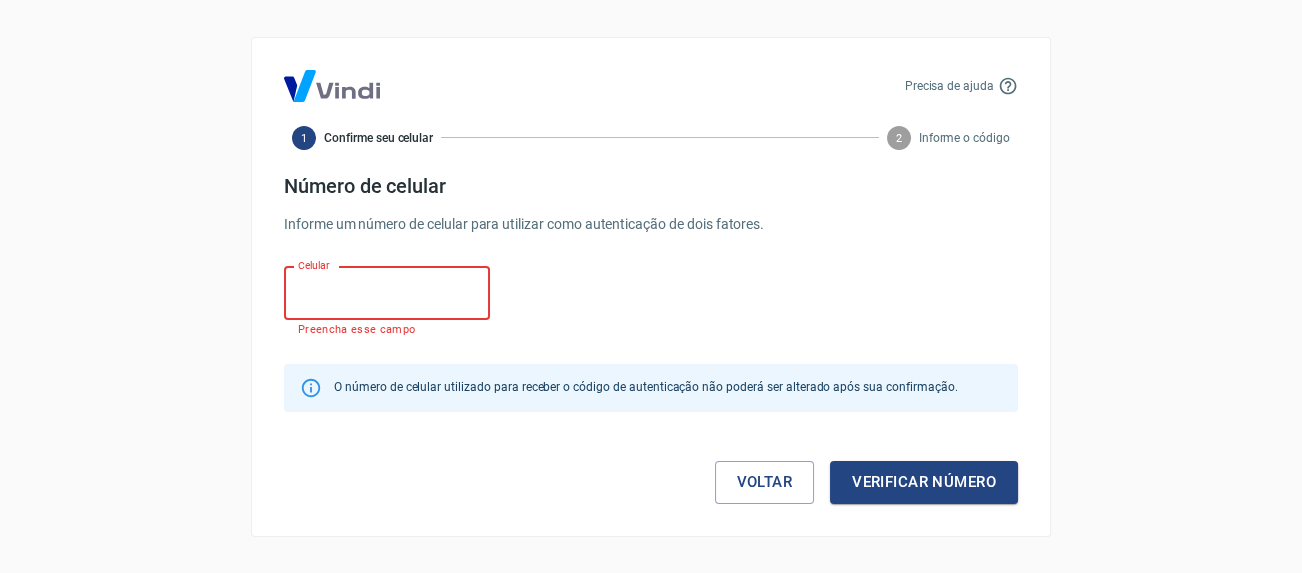 type on "(11) 99626-9991" 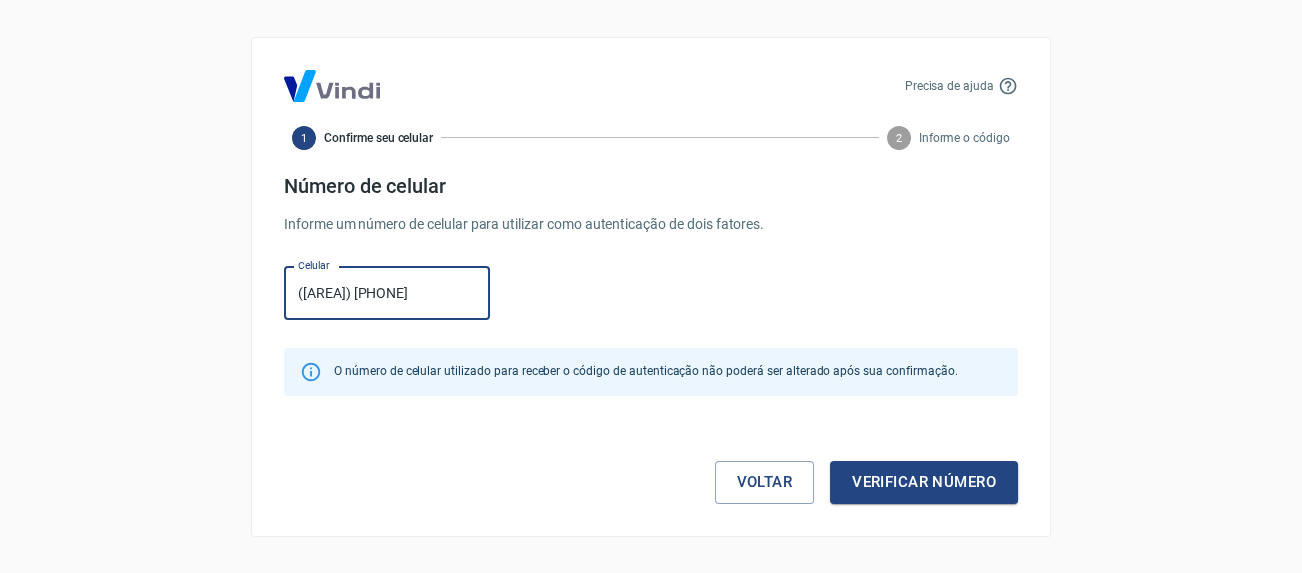 click on "(11) 99626-9991" at bounding box center (387, 293) 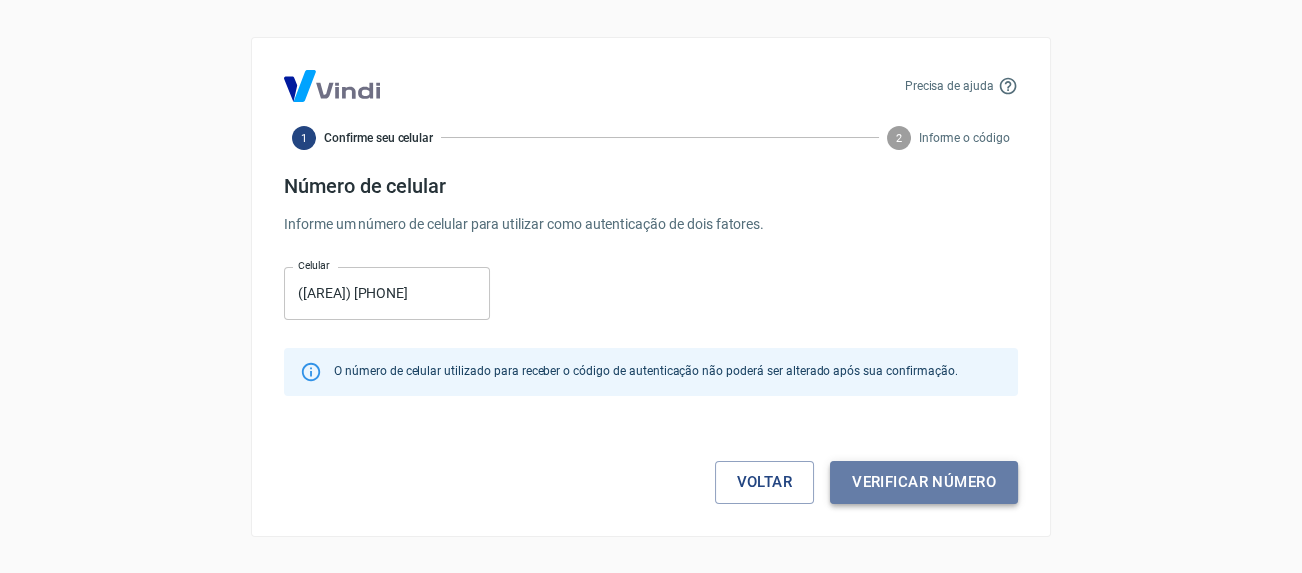 click on "Verificar número" at bounding box center [924, 482] 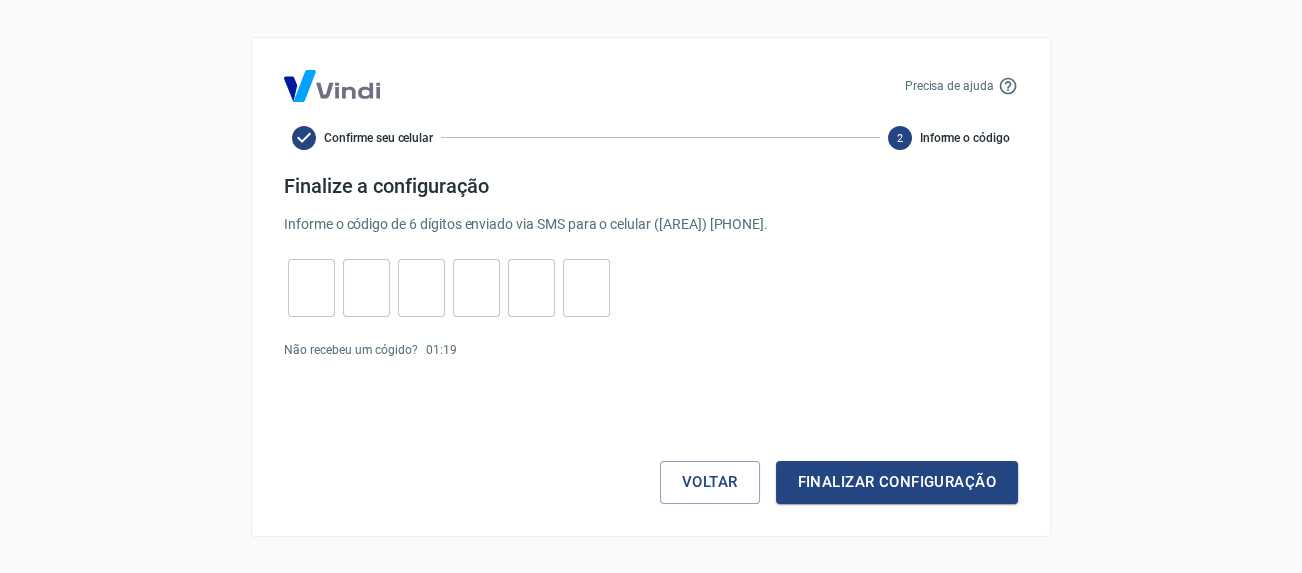 click on "​ ​ ​ ​ ​ ​" at bounding box center (449, 288) 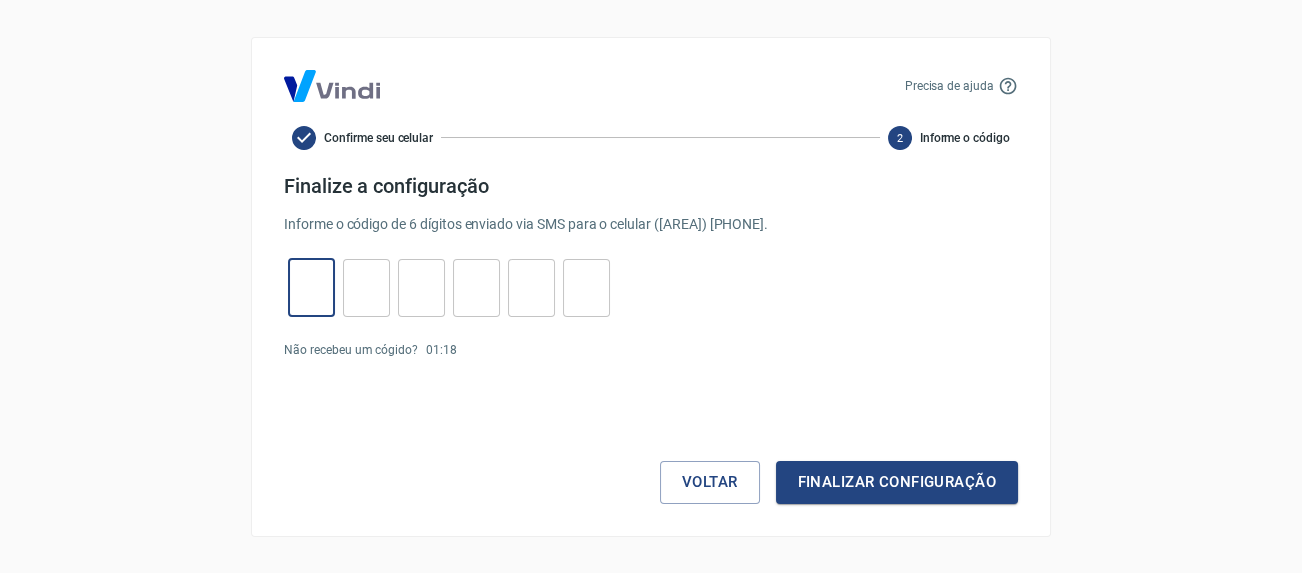 click at bounding box center (311, 287) 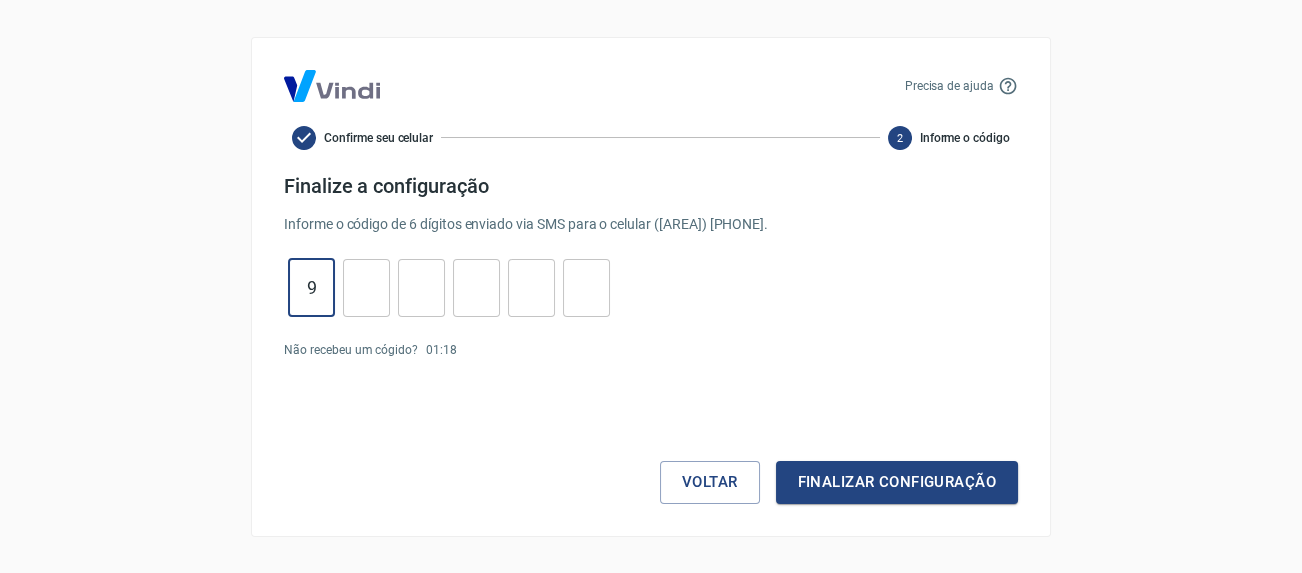type on "9" 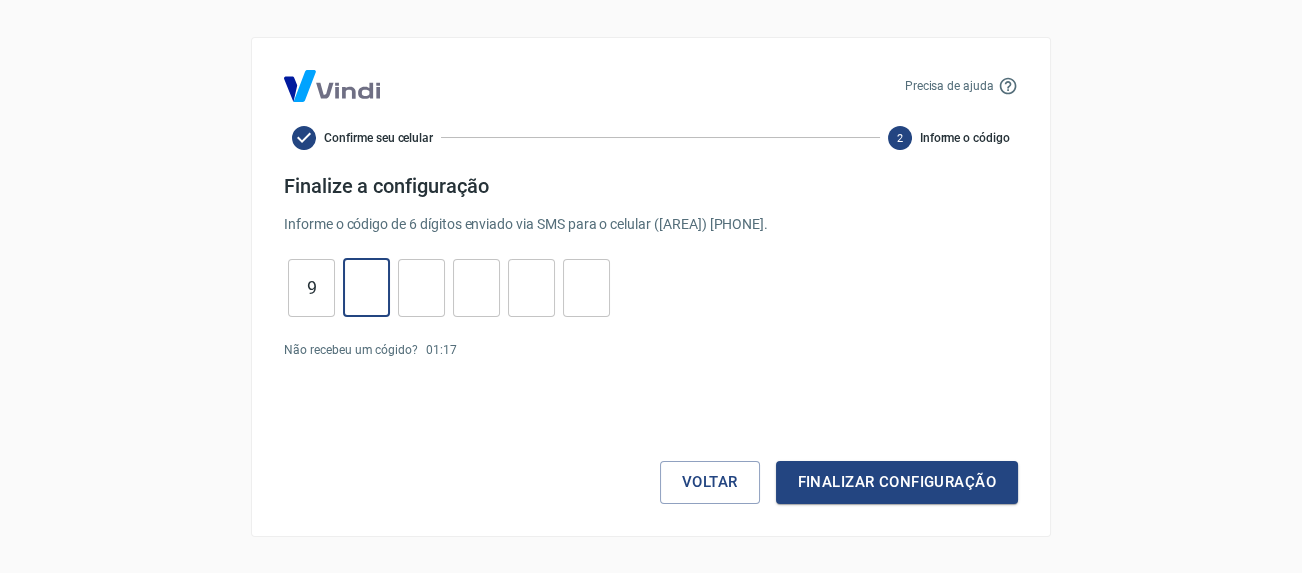 type on "6" 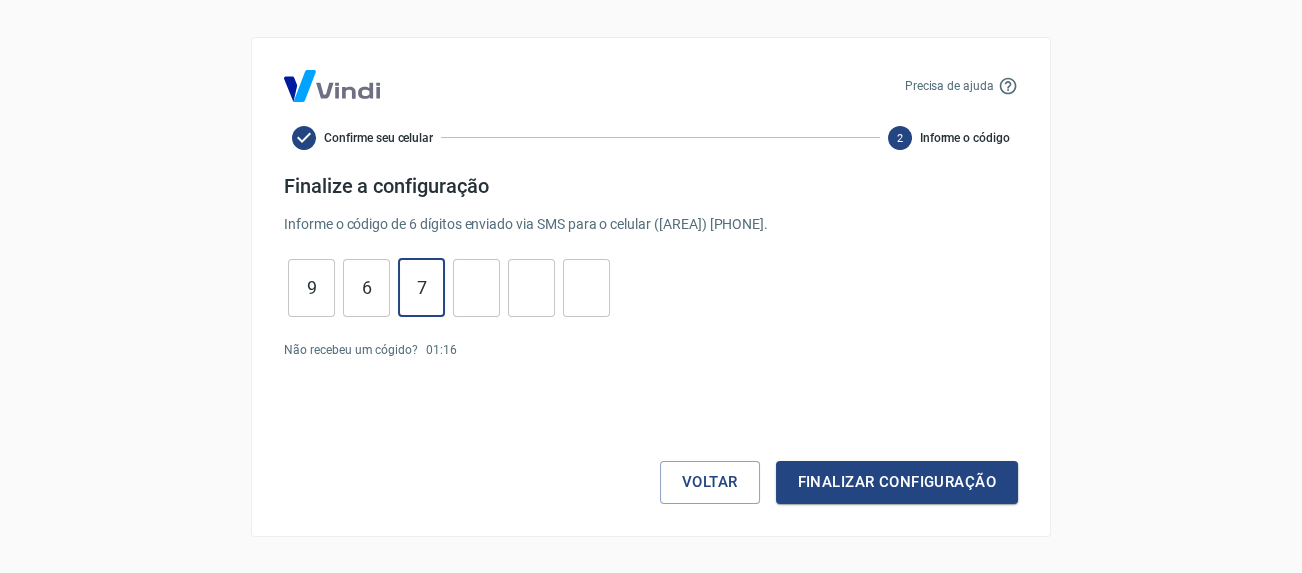 type on "7" 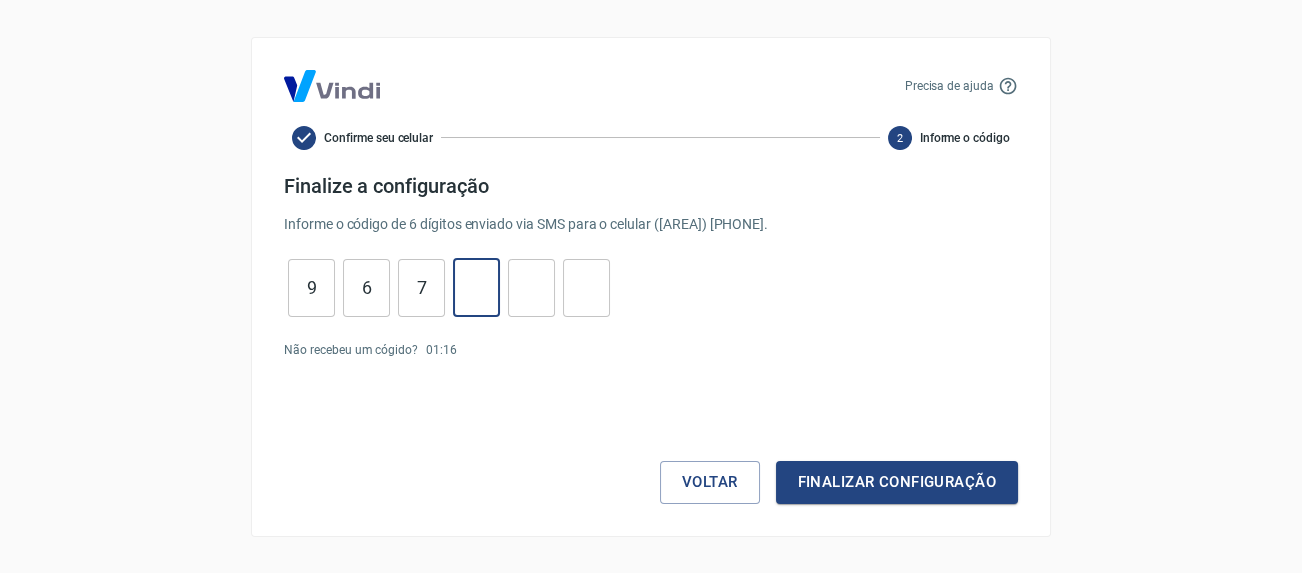 type on "2" 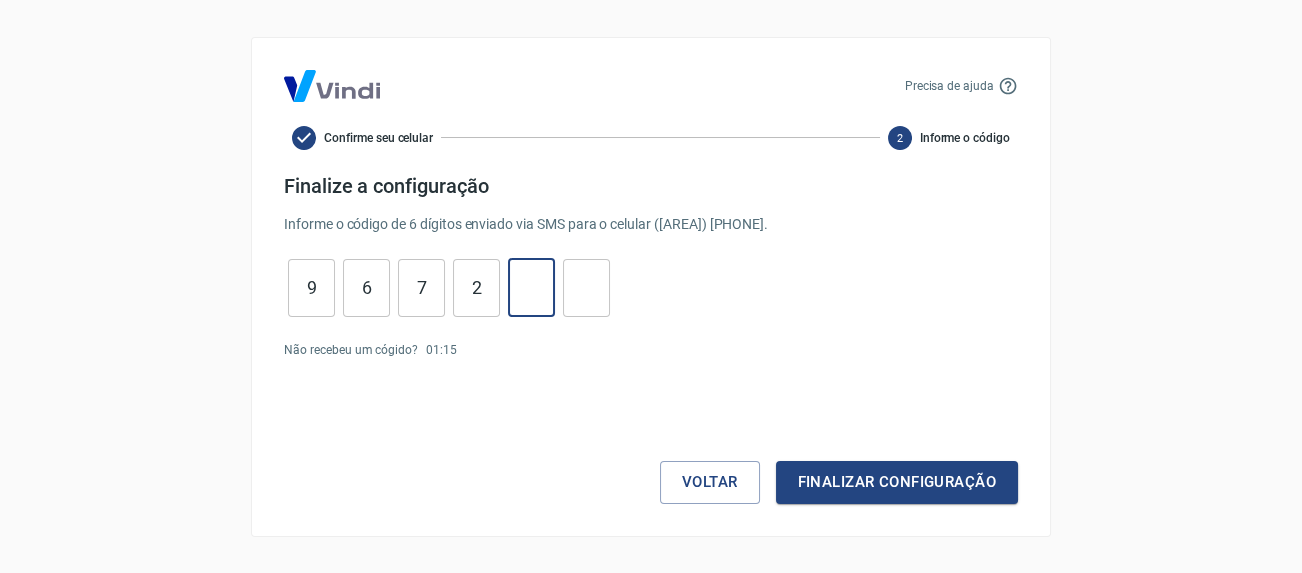 type on "7" 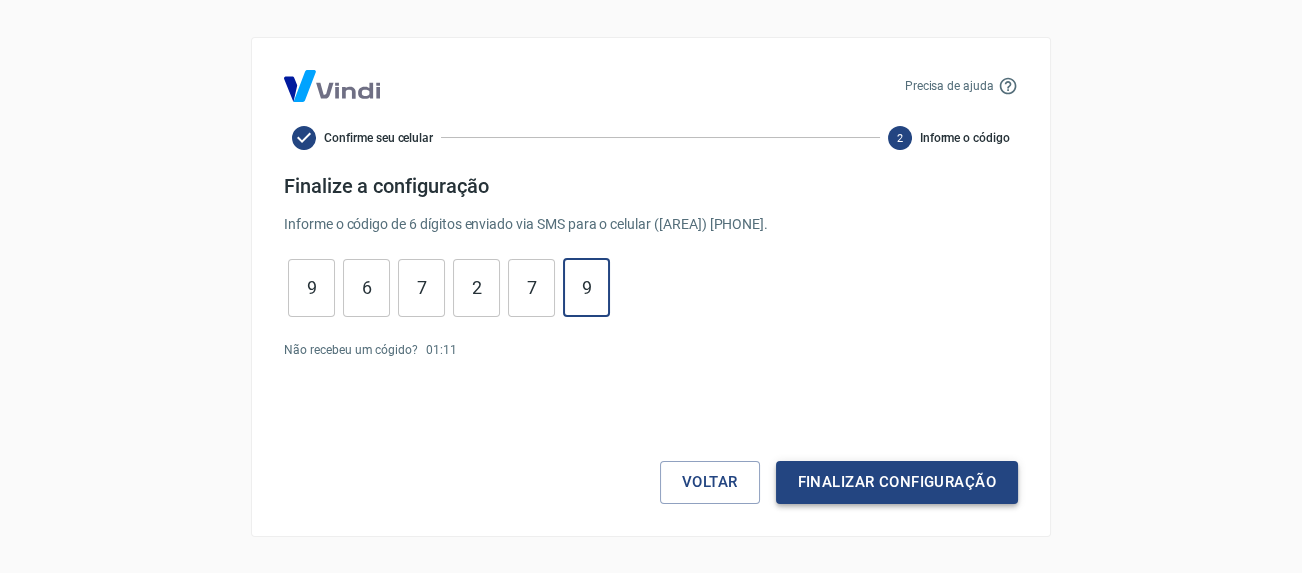 type on "9" 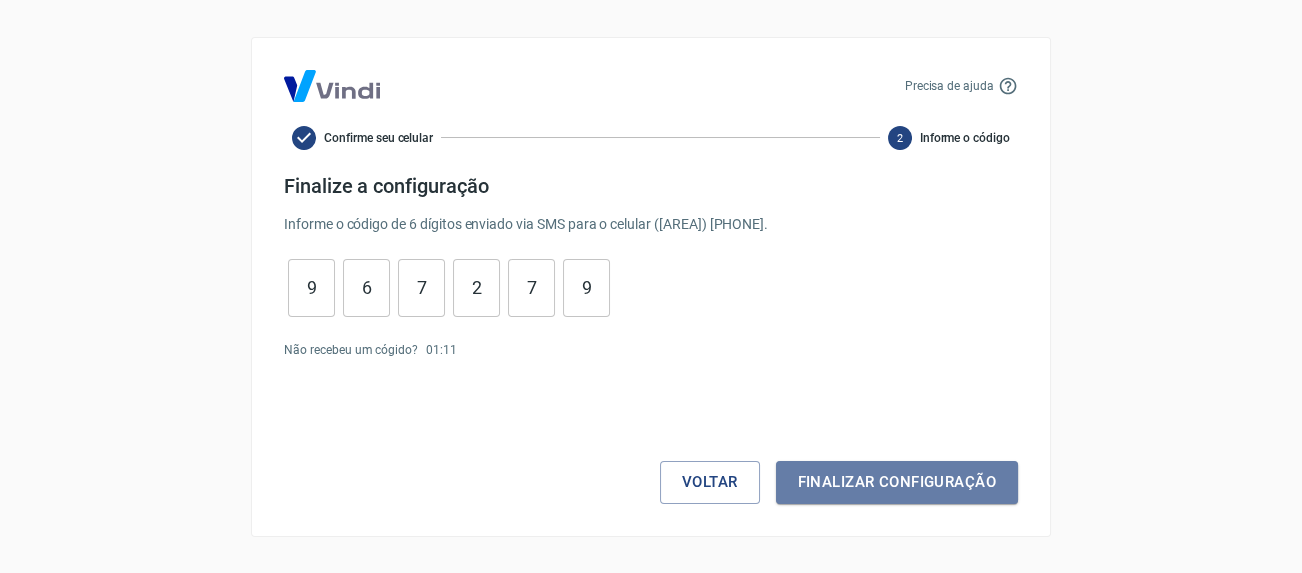 drag, startPoint x: 881, startPoint y: 466, endPoint x: 880, endPoint y: 477, distance: 11.045361 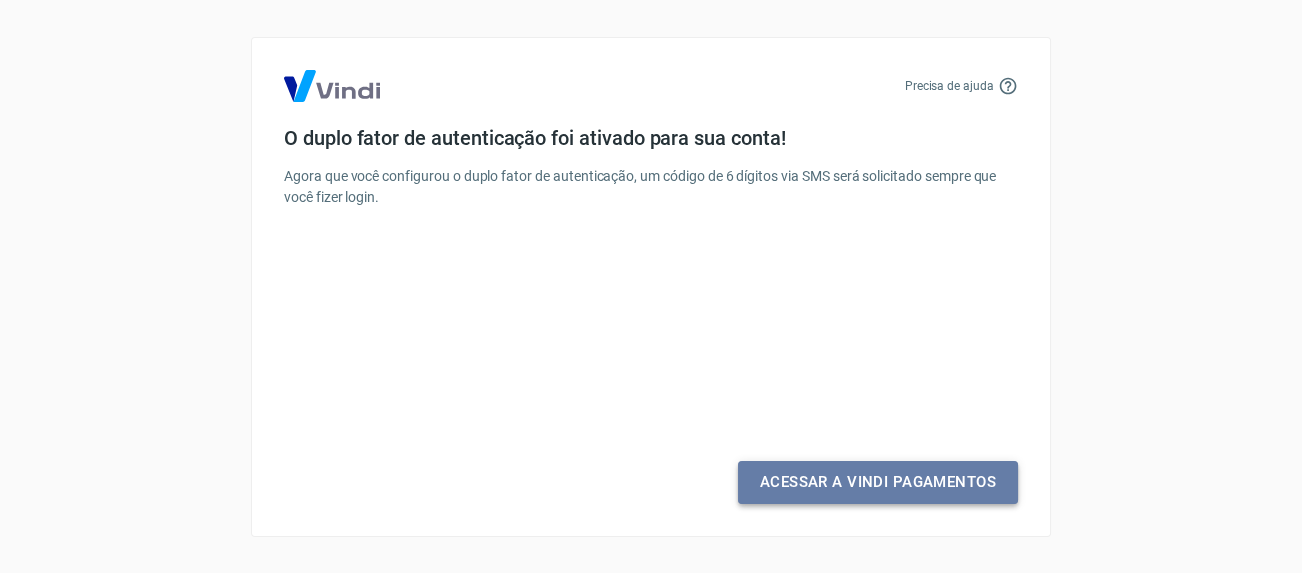 click on "Acessar a Vindi Pagamentos" at bounding box center [878, 482] 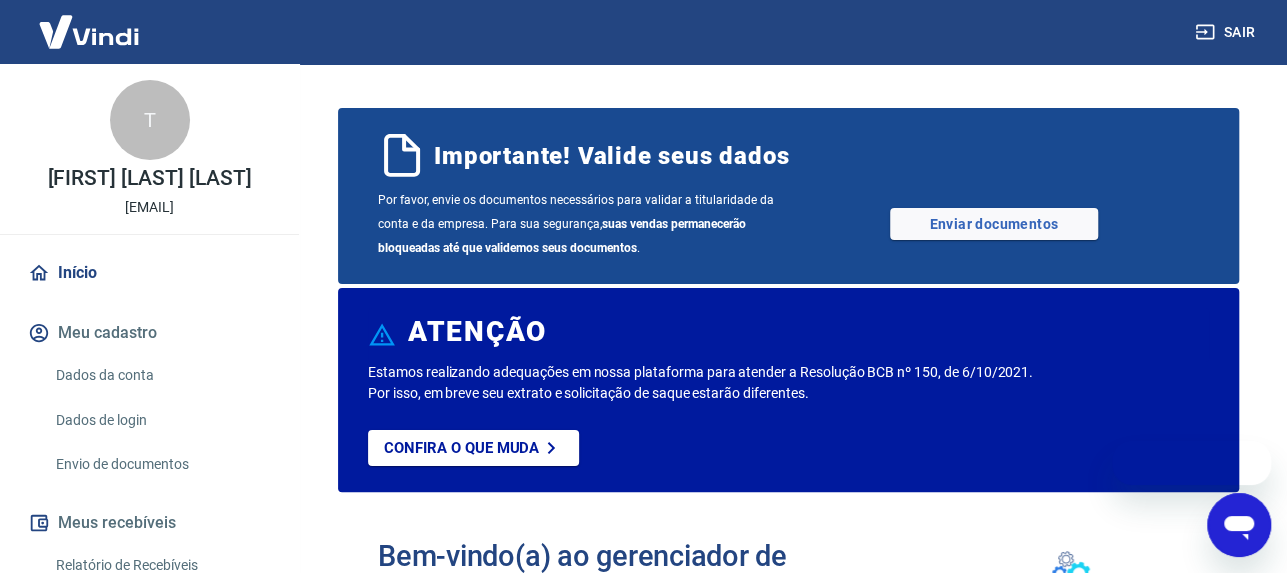 scroll, scrollTop: 0, scrollLeft: 0, axis: both 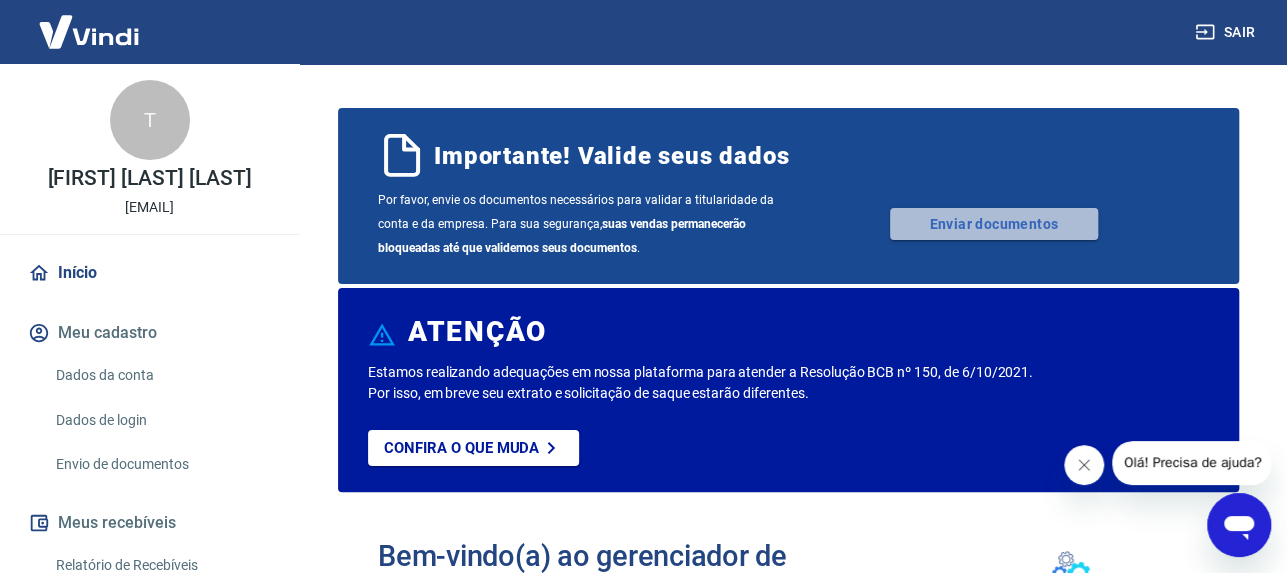 click on "Enviar documentos" at bounding box center (994, 224) 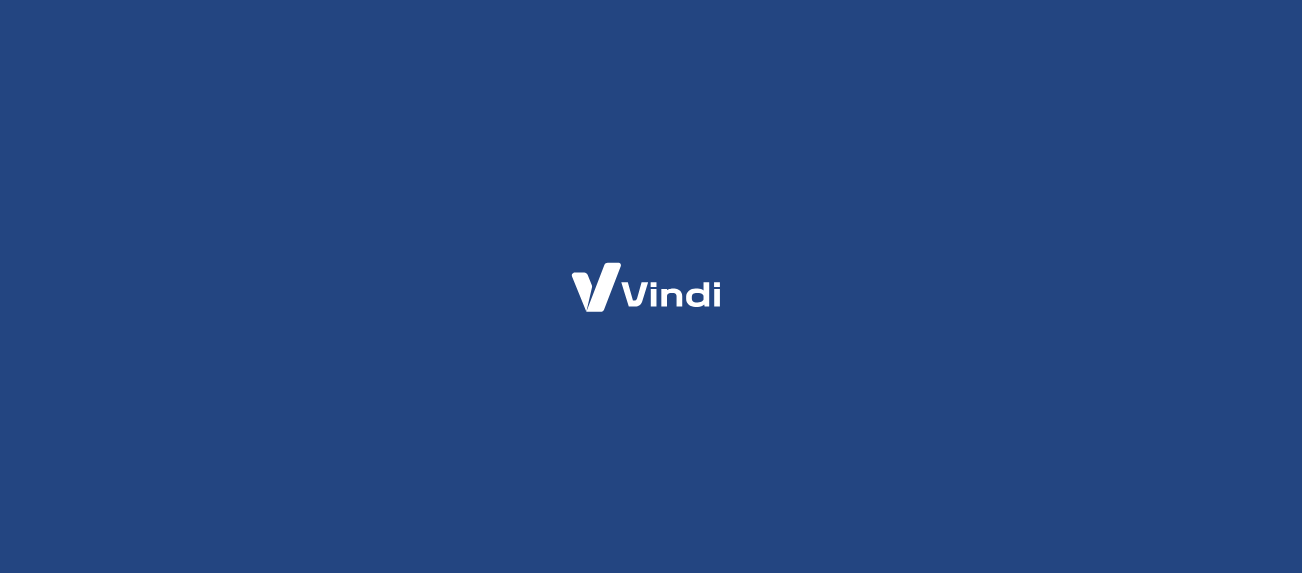 scroll, scrollTop: 0, scrollLeft: 0, axis: both 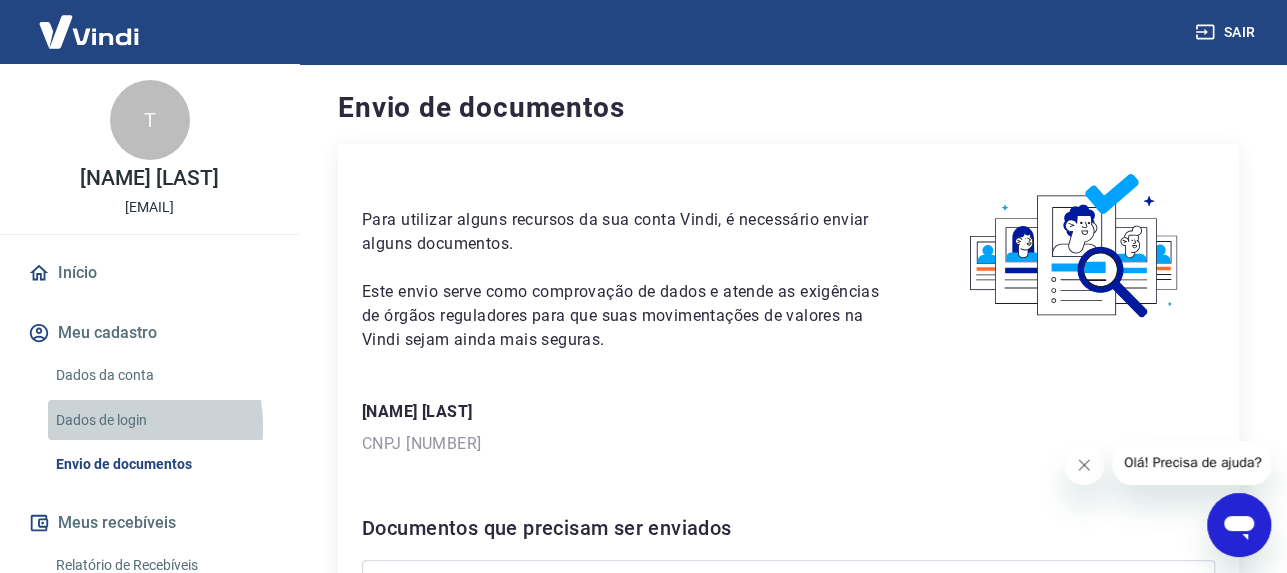 click on "Dados de login" at bounding box center [161, 420] 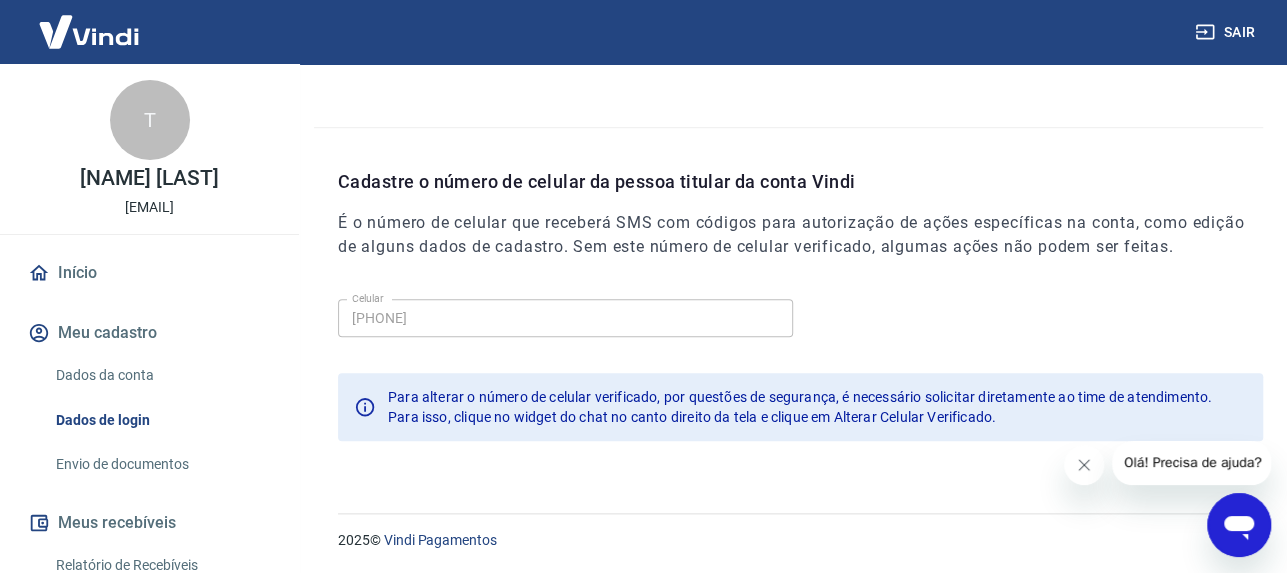 scroll, scrollTop: 0, scrollLeft: 0, axis: both 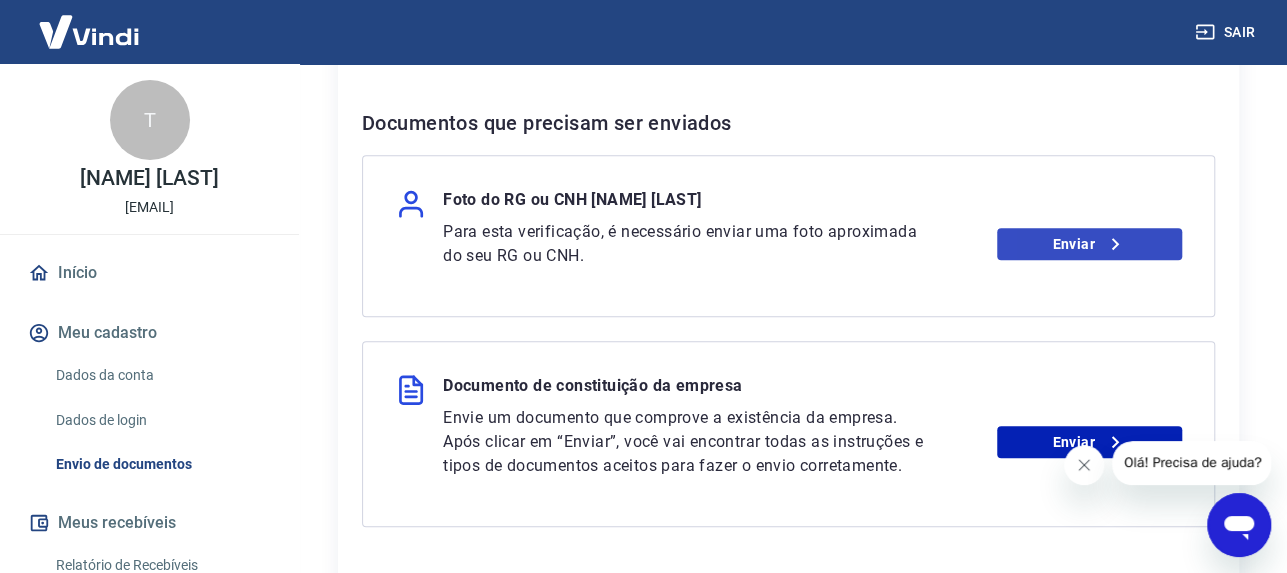 drag, startPoint x: 1069, startPoint y: 217, endPoint x: 1056, endPoint y: 255, distance: 40.16217 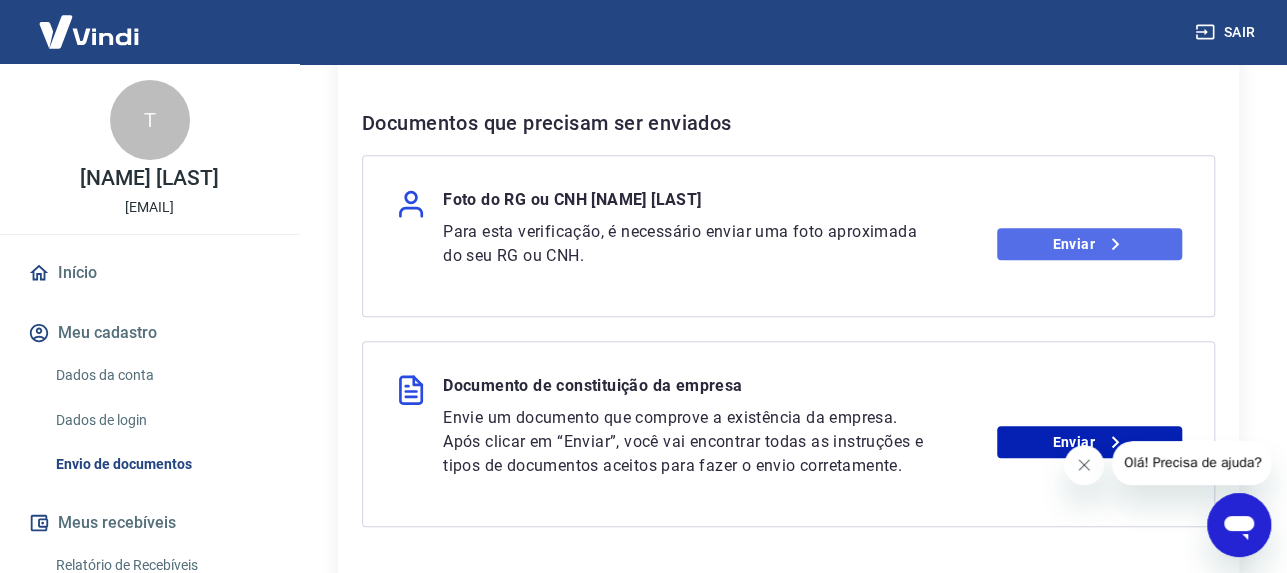 click on "Enviar" at bounding box center (1089, 244) 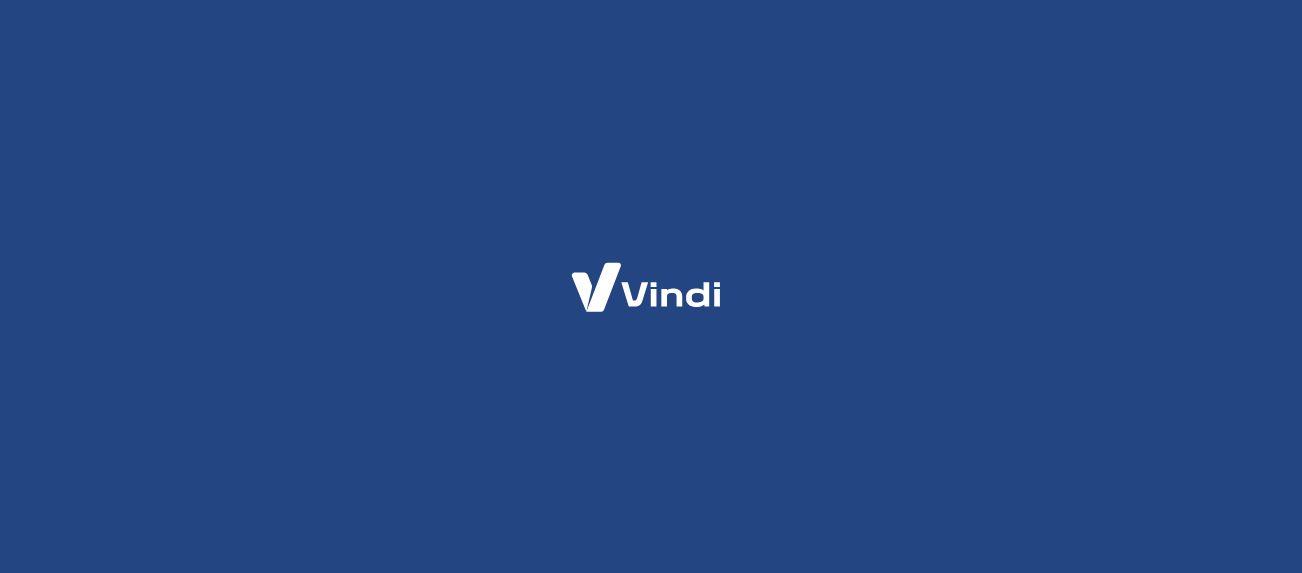 scroll, scrollTop: 0, scrollLeft: 0, axis: both 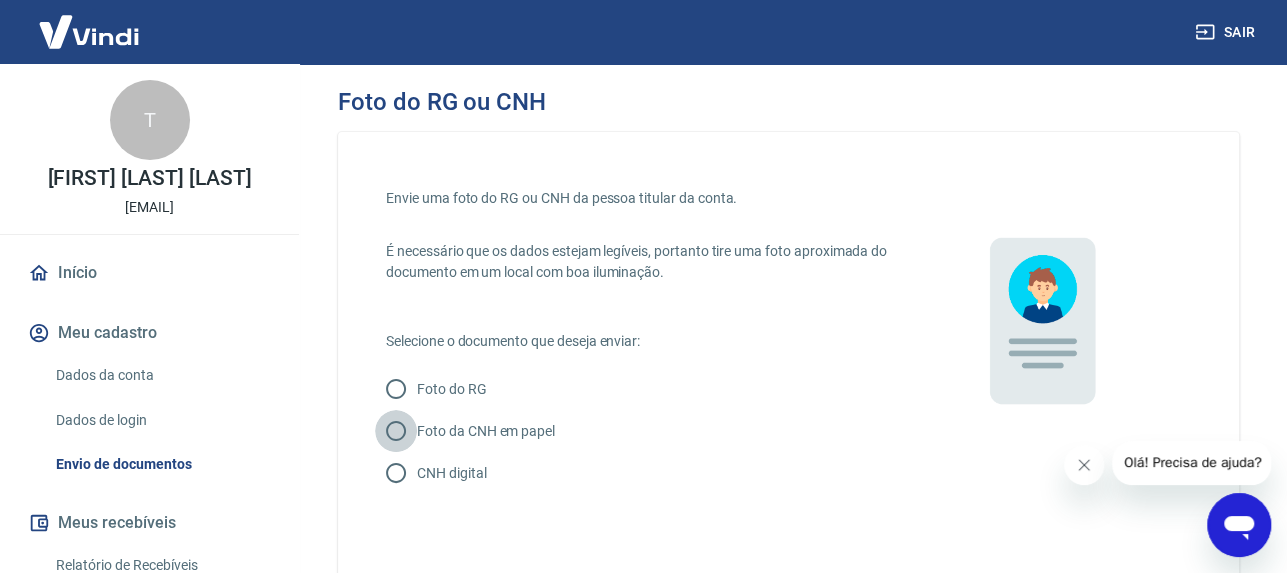 click on "Foto da CNH em papel" at bounding box center [396, 431] 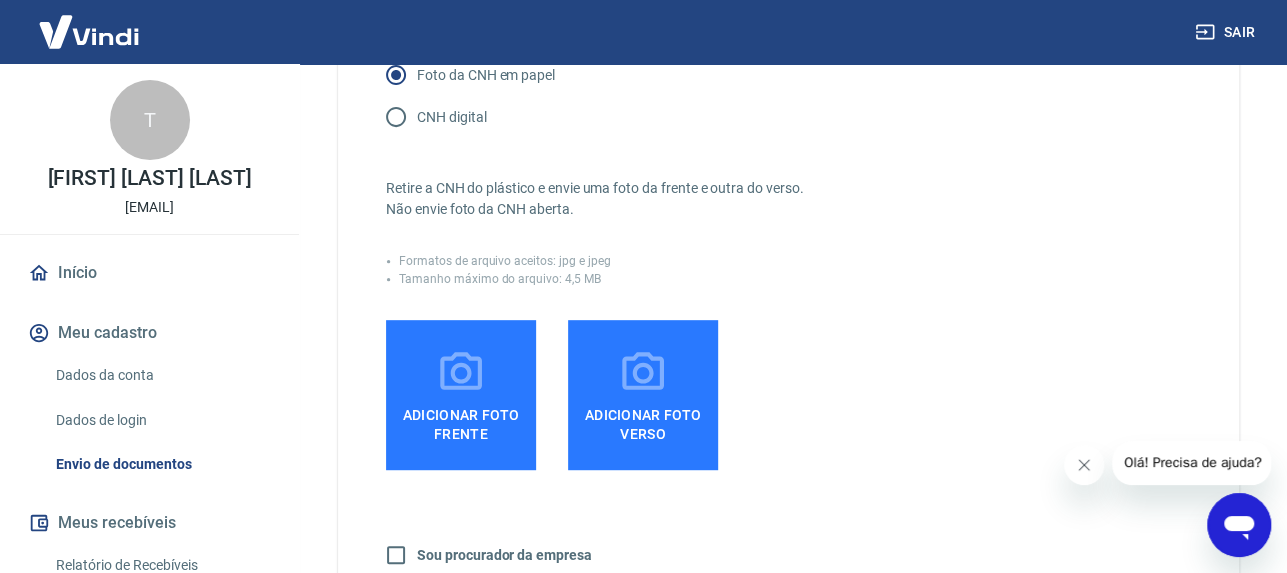 scroll, scrollTop: 367, scrollLeft: 0, axis: vertical 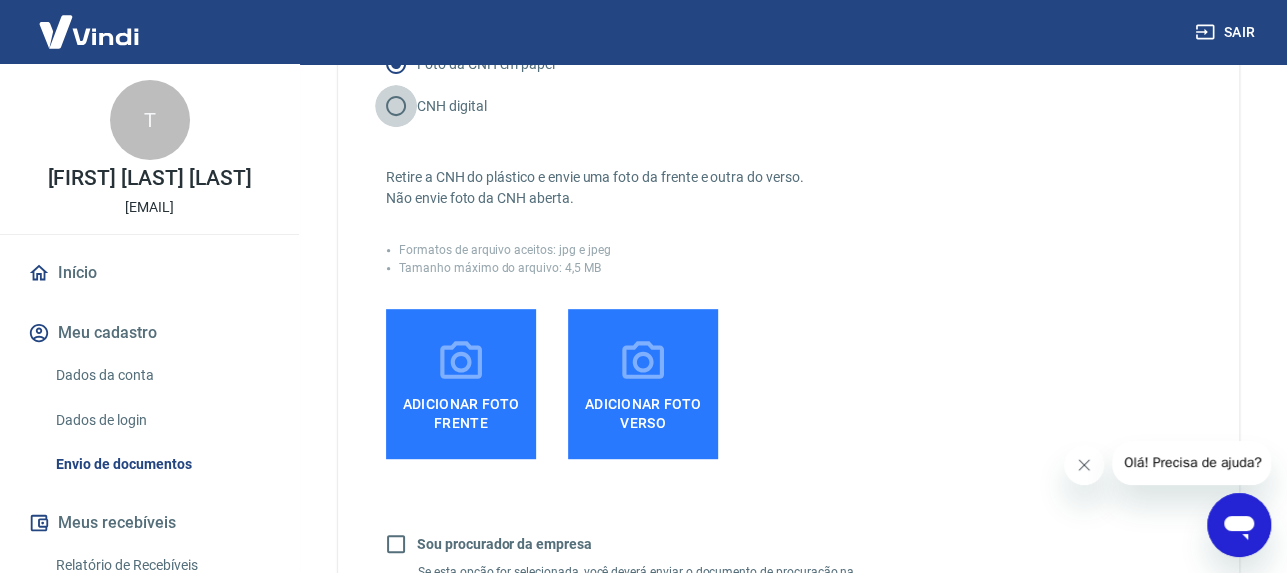 click on "CNH digital" at bounding box center [396, 106] 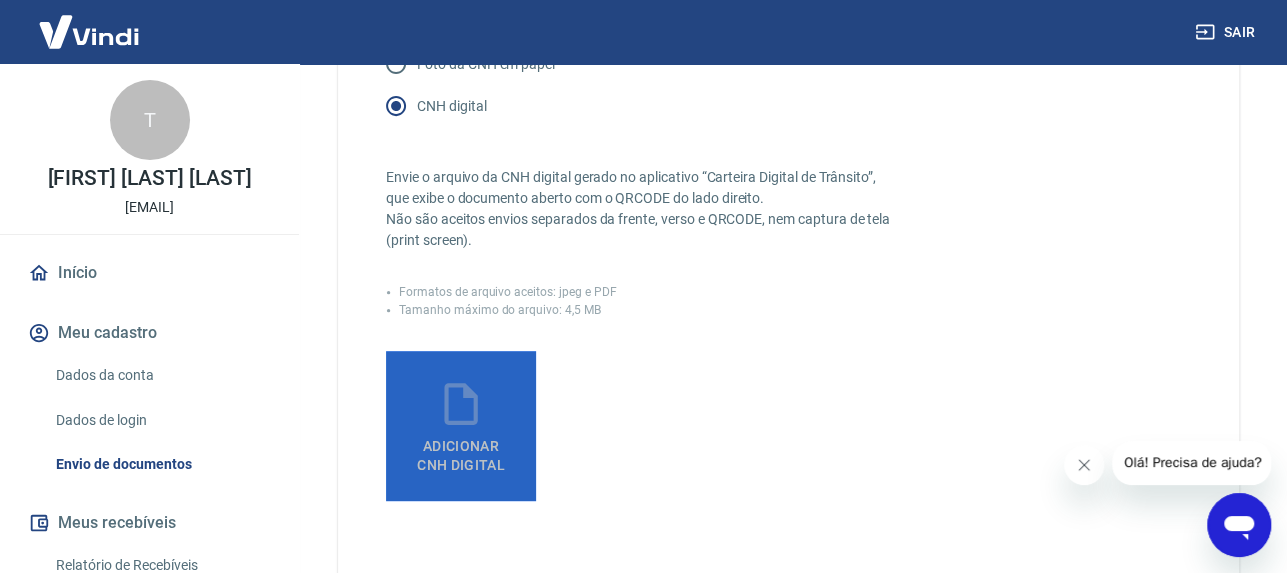 click on "Adicionar   CNH Digital" at bounding box center (461, 456) 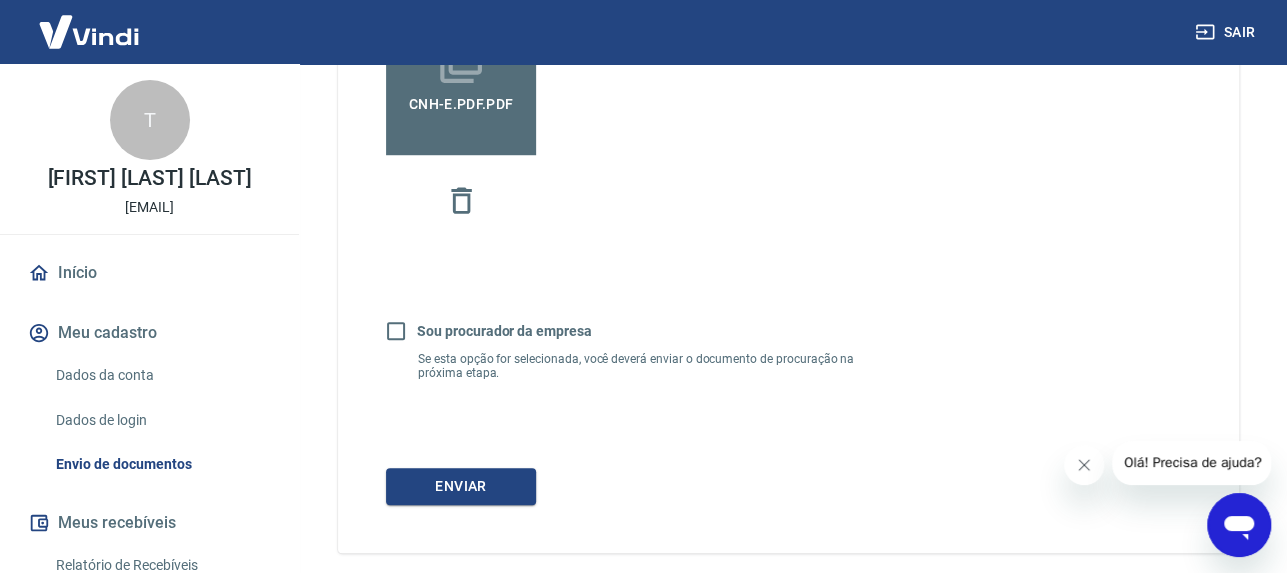scroll, scrollTop: 718, scrollLeft: 0, axis: vertical 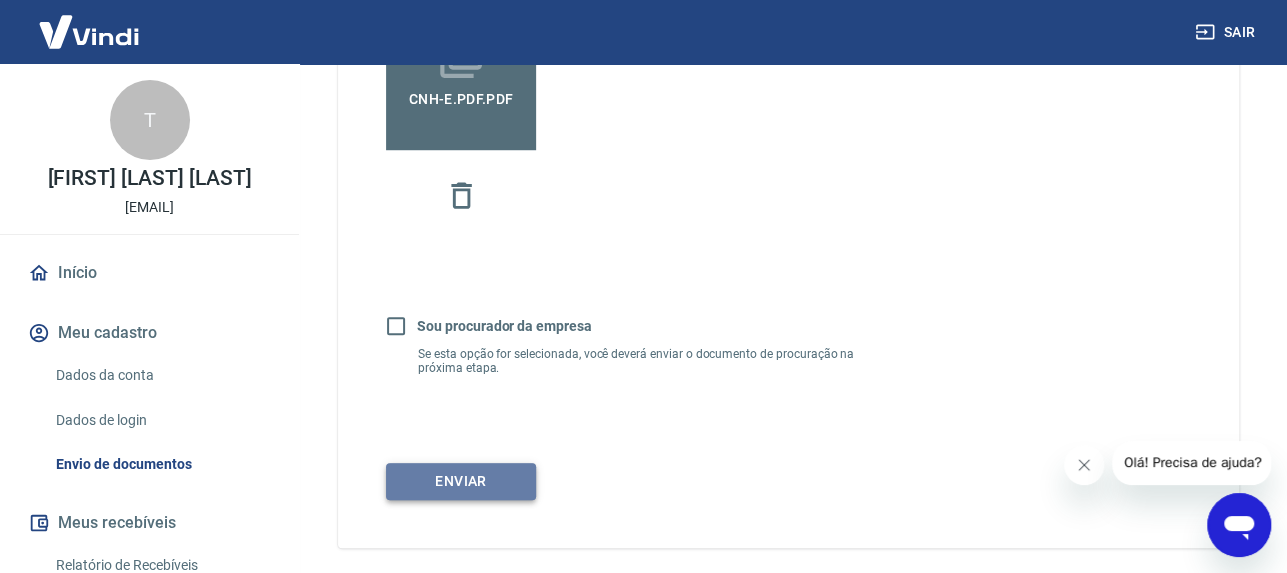 click on "Enviar" at bounding box center (461, 481) 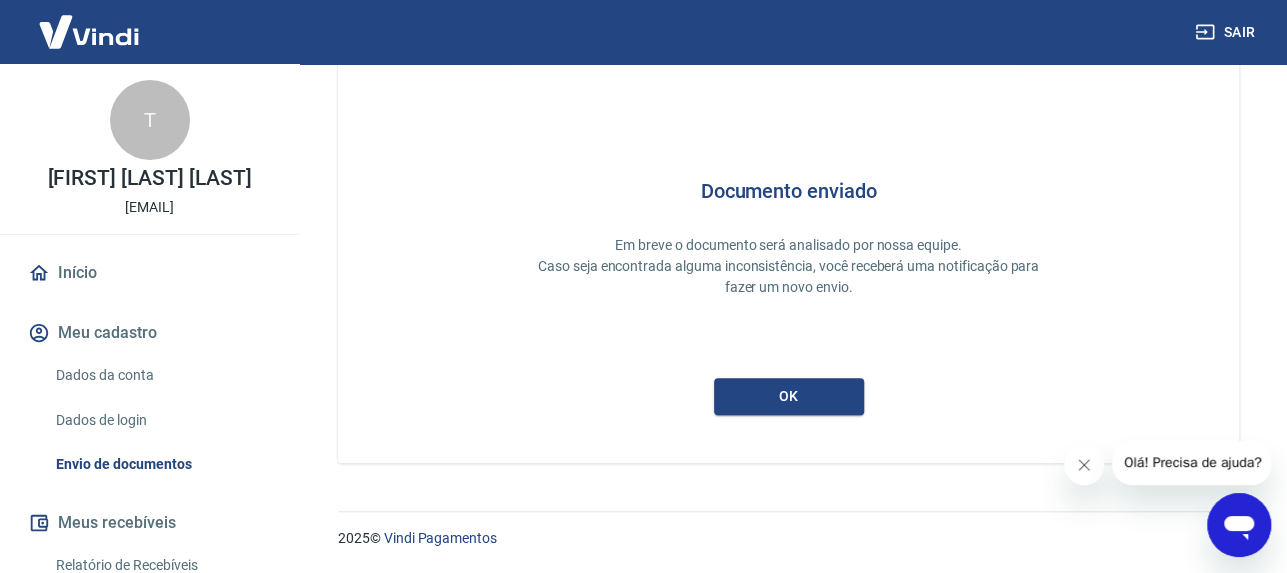 scroll, scrollTop: 36, scrollLeft: 0, axis: vertical 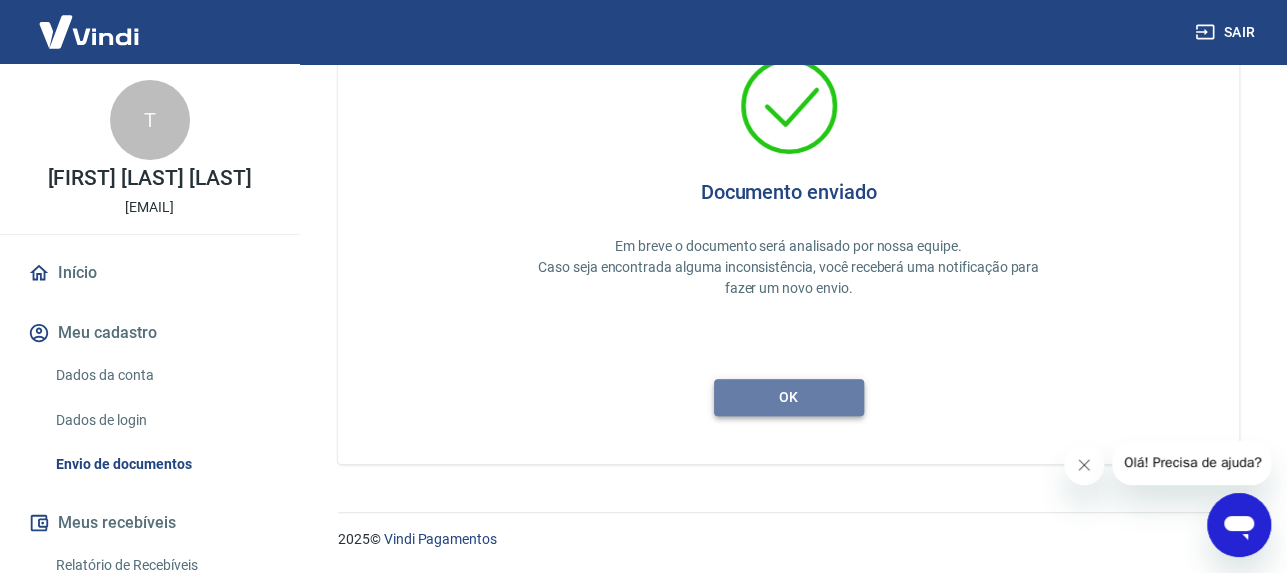 click on "ok" at bounding box center (789, 397) 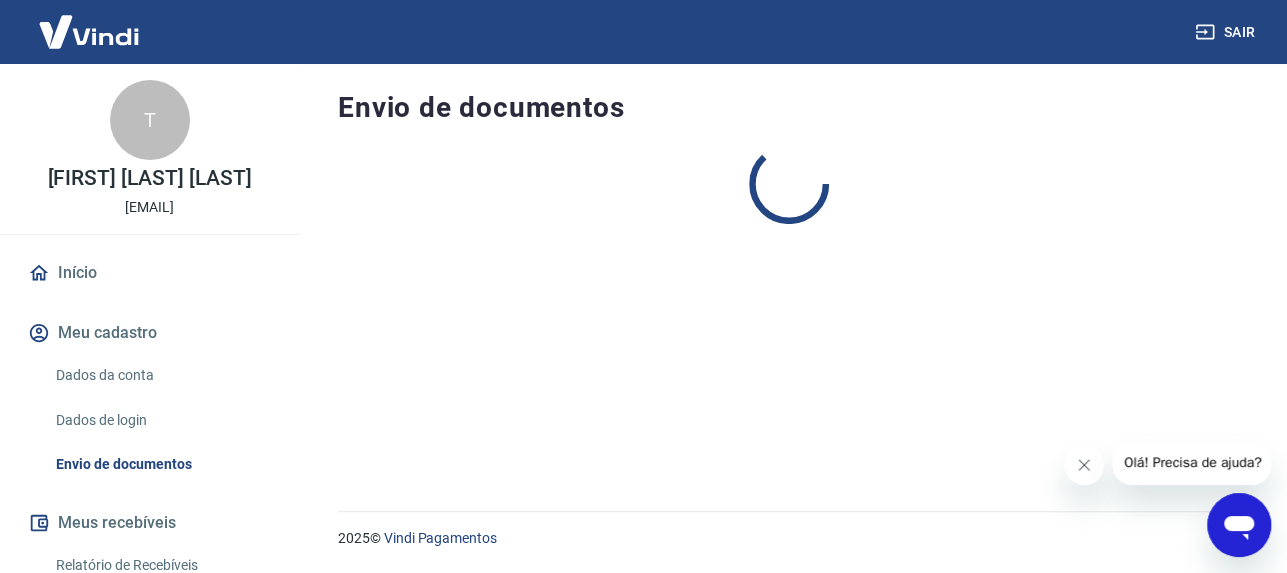 scroll, scrollTop: 0, scrollLeft: 0, axis: both 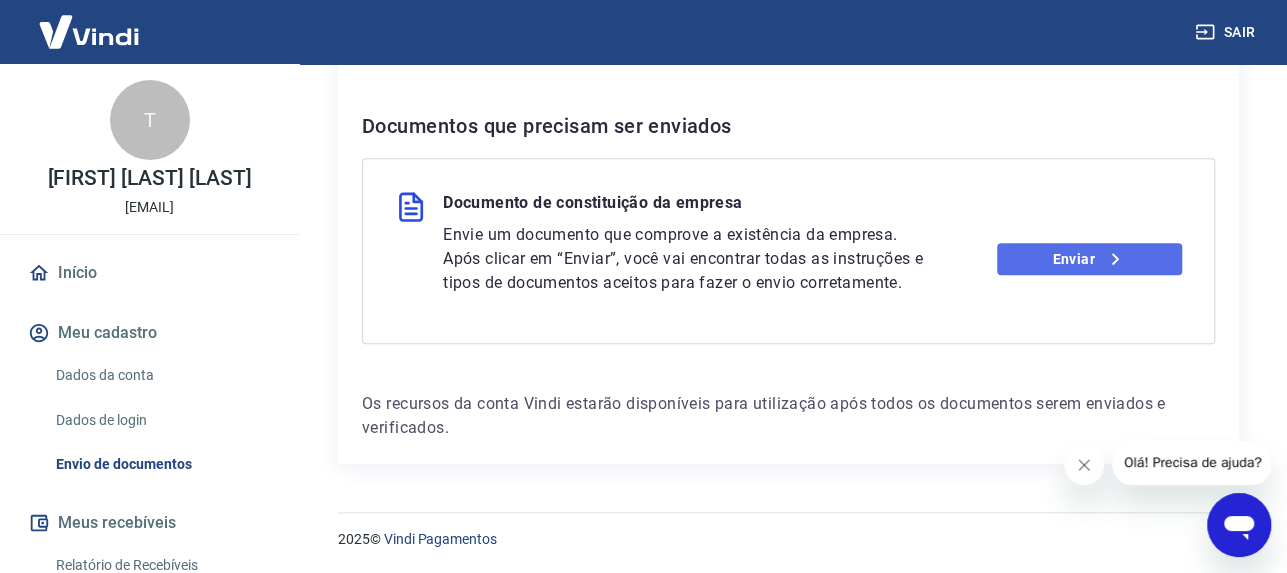 click on "Enviar" at bounding box center [1089, 259] 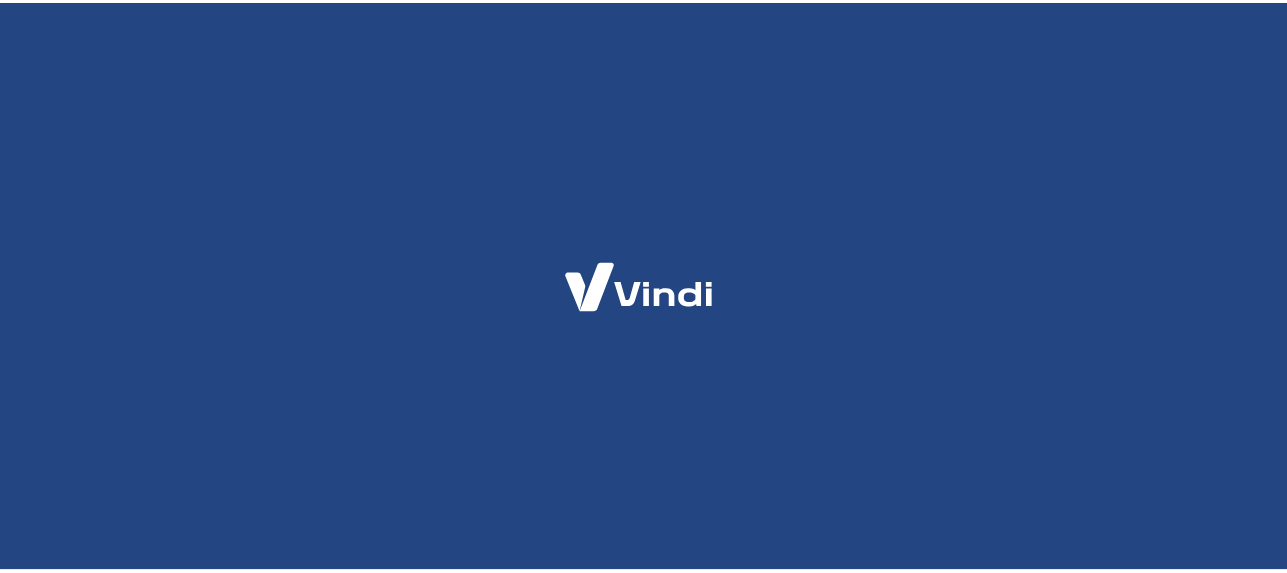 scroll, scrollTop: 0, scrollLeft: 0, axis: both 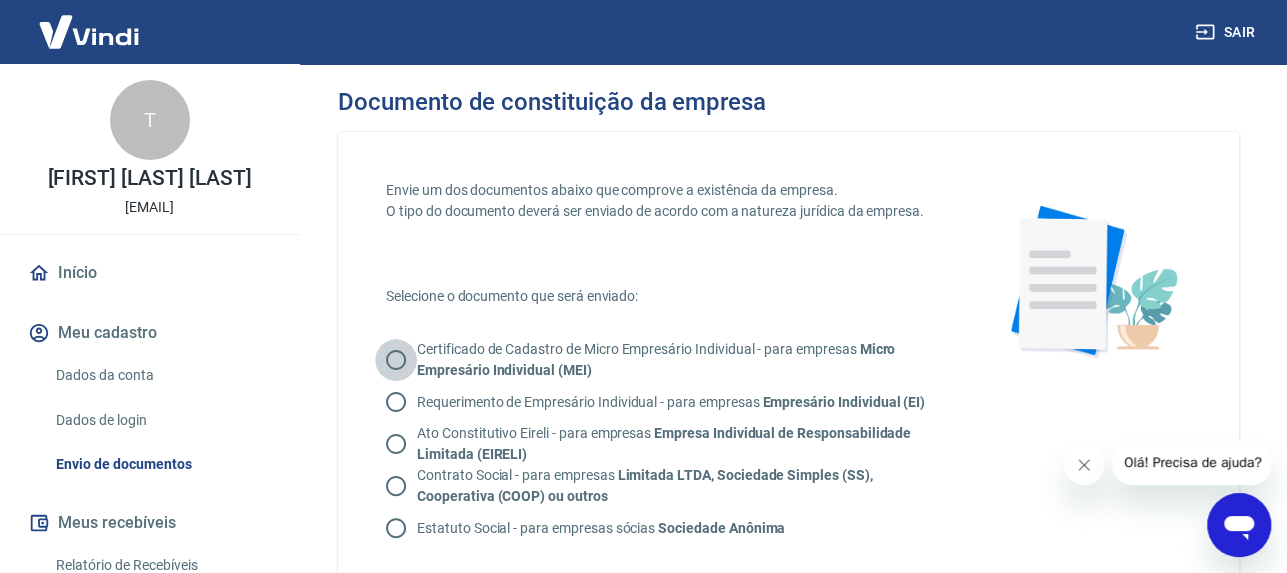 click on "Certificado de Cadastro de Micro Empresário Individual - para empresas   Micro Empresário Individual (MEI)" at bounding box center (396, 360) 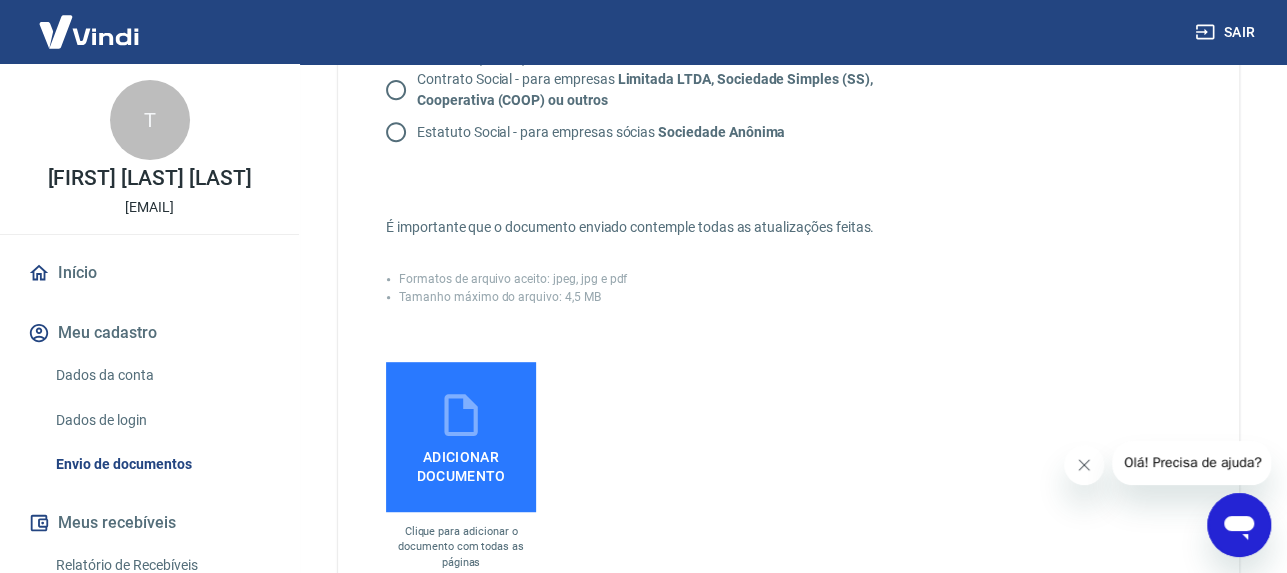 scroll, scrollTop: 405, scrollLeft: 0, axis: vertical 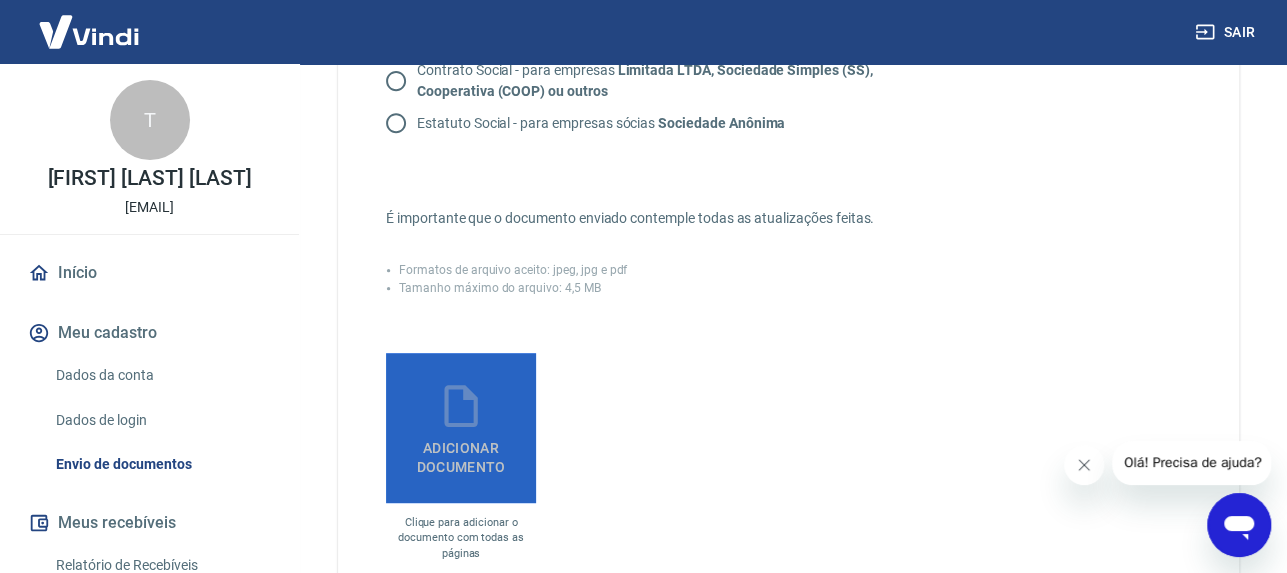 click on "Adicionar documento" at bounding box center [461, 453] 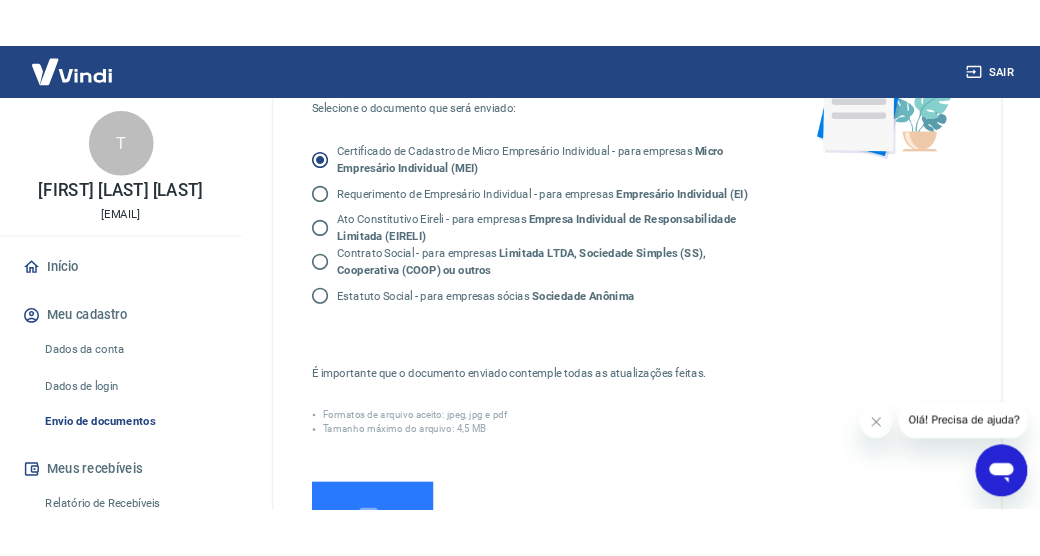 scroll, scrollTop: 168, scrollLeft: 0, axis: vertical 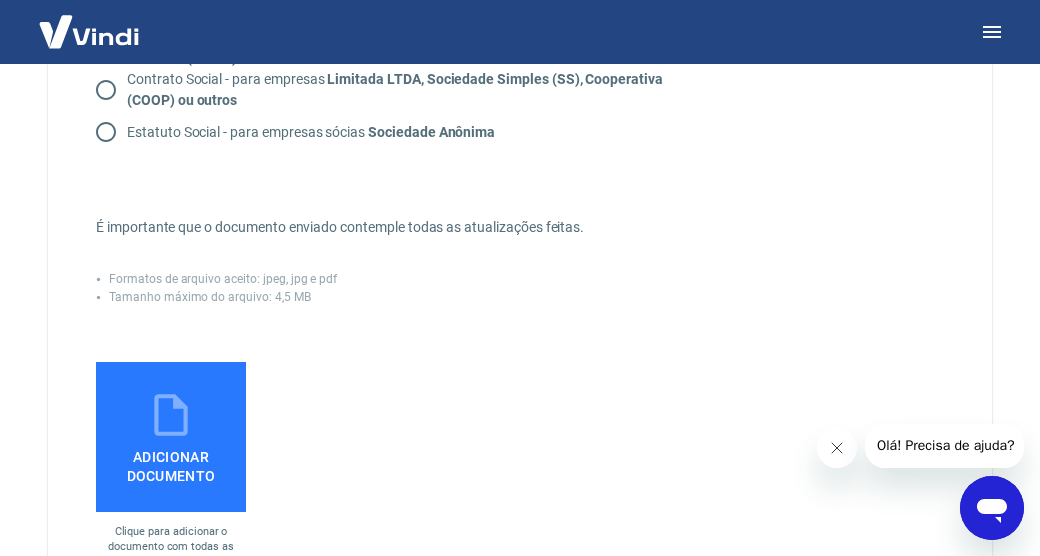 click on "Adicionar documento" at bounding box center (171, 437) 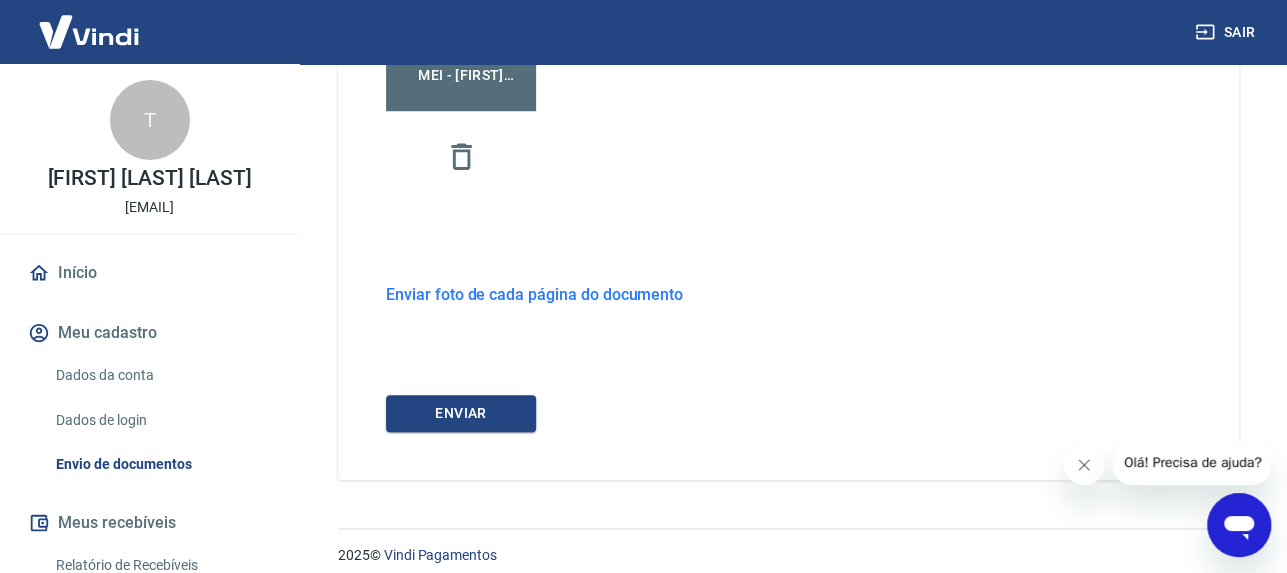scroll, scrollTop: 813, scrollLeft: 0, axis: vertical 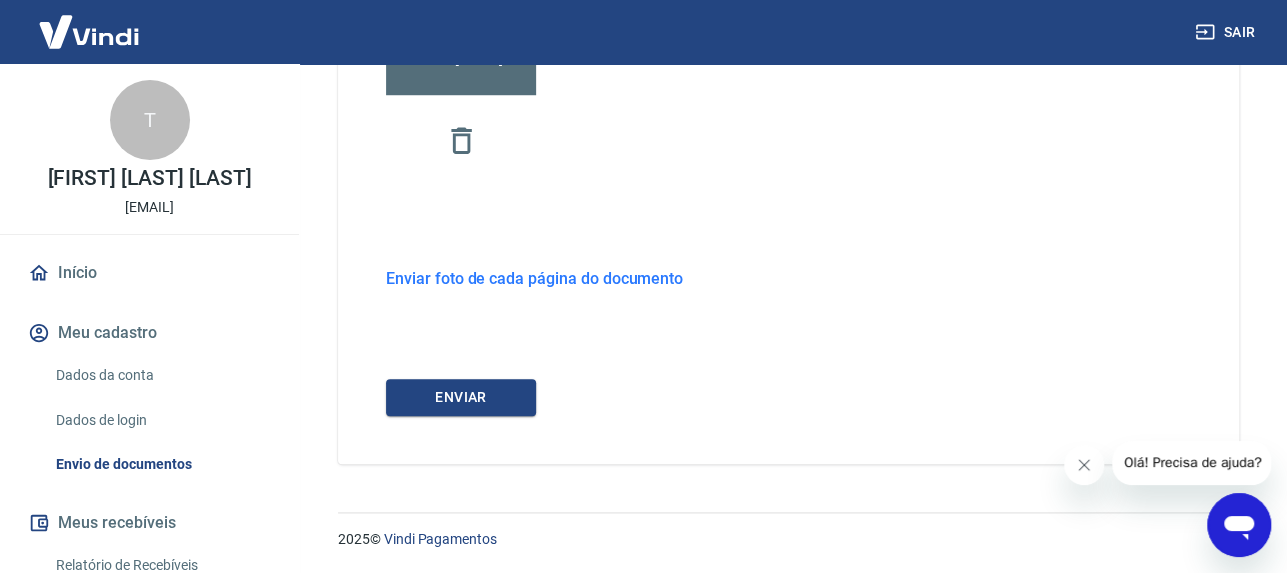 drag, startPoint x: 1294, startPoint y: 210, endPoint x: 14, endPoint y: 34, distance: 1292.0433 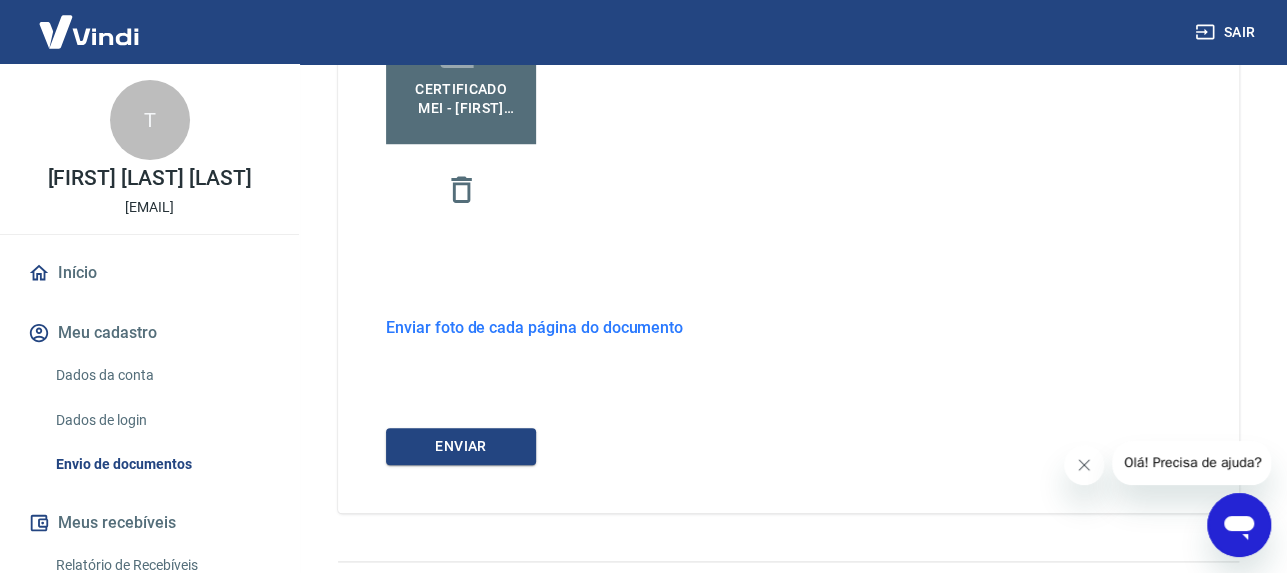 scroll, scrollTop: 813, scrollLeft: 0, axis: vertical 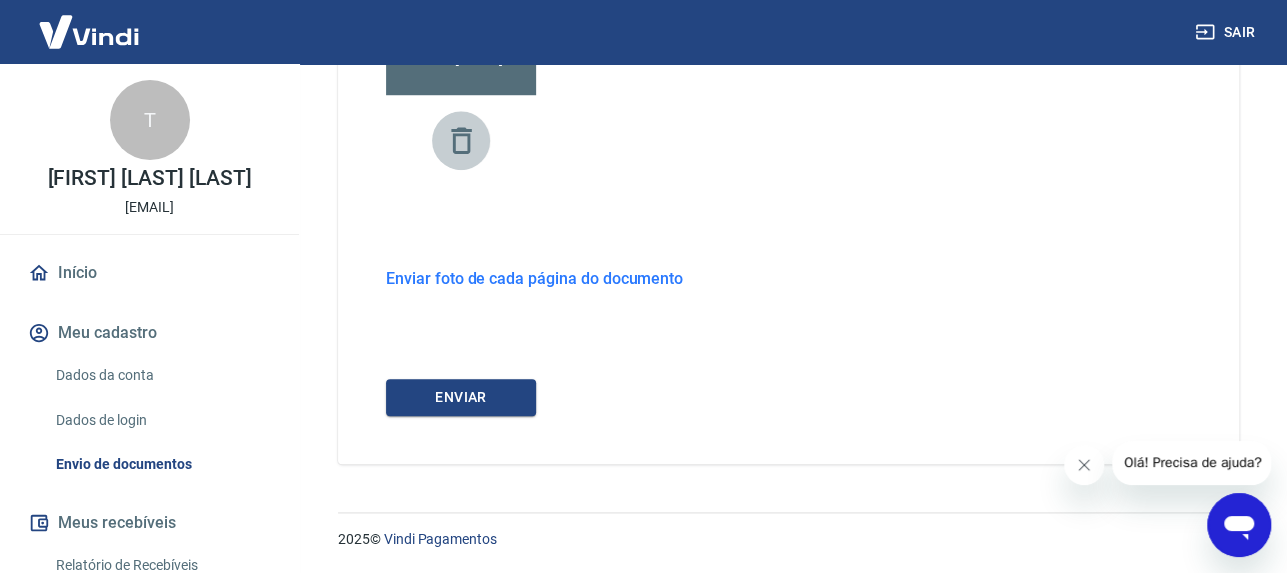 click 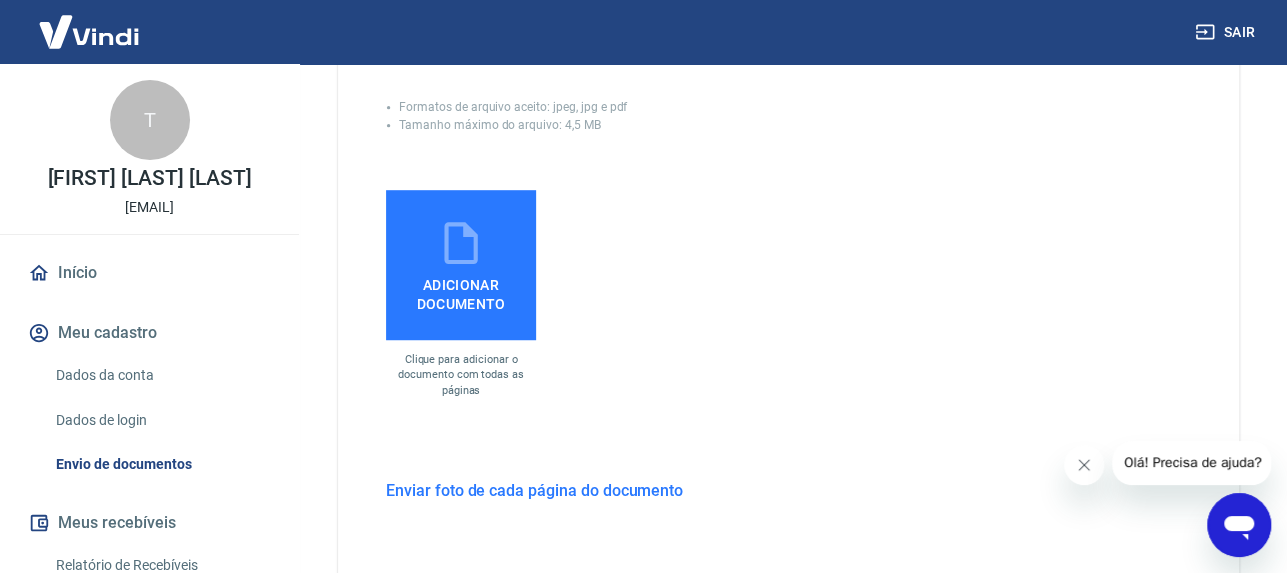 scroll, scrollTop: 571, scrollLeft: 0, axis: vertical 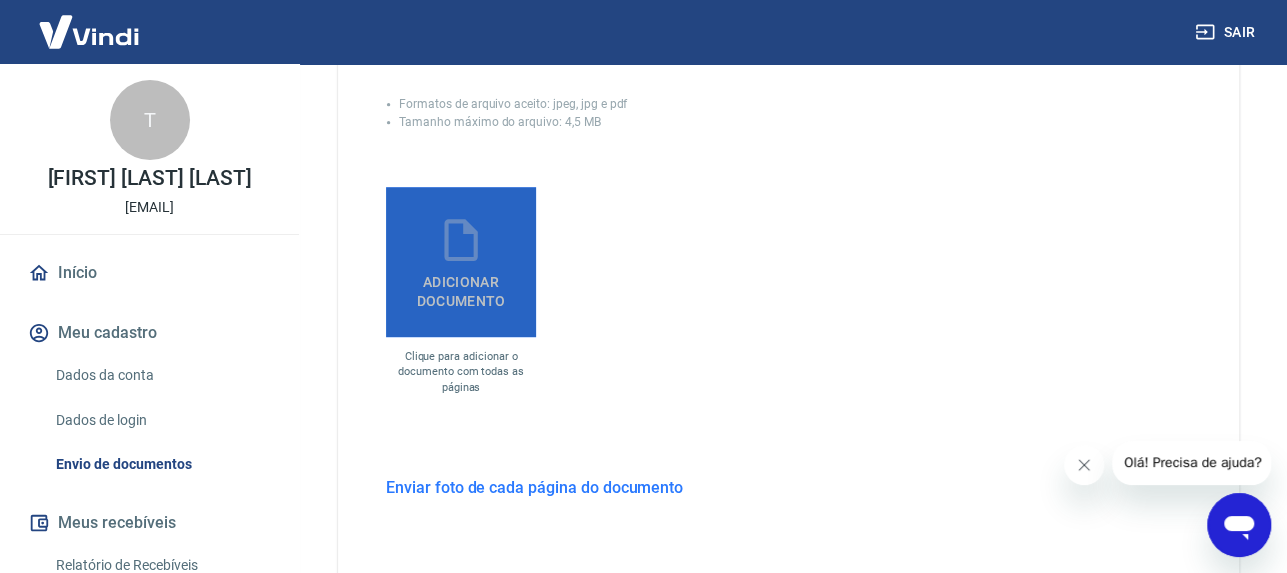 click on "Adicionar documento" at bounding box center [461, 287] 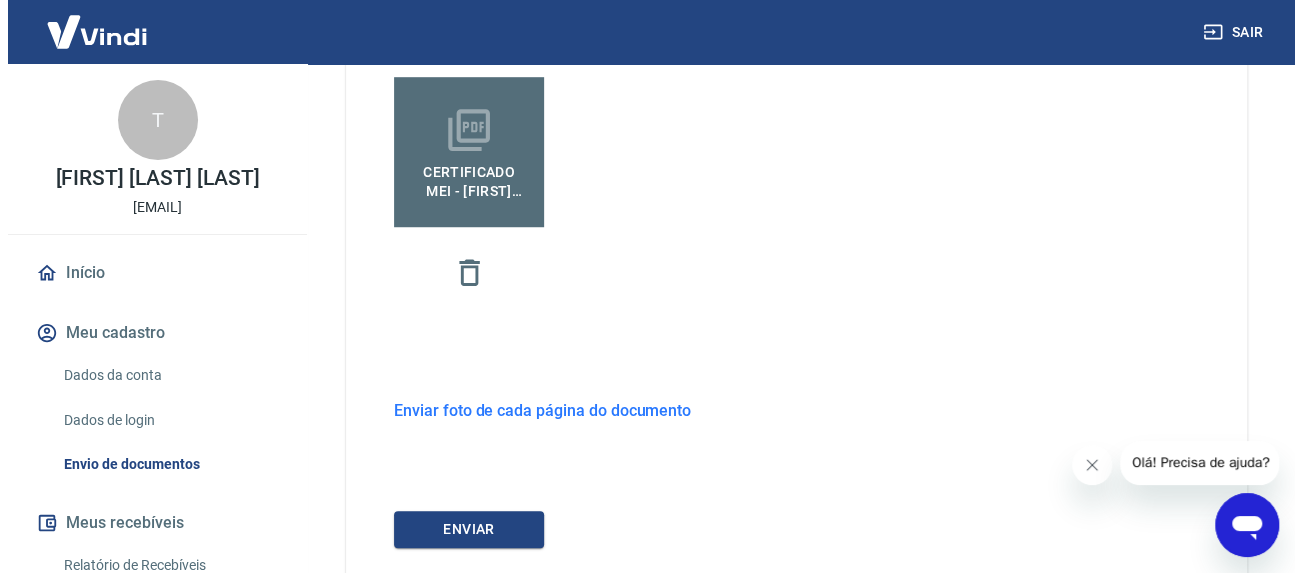 scroll, scrollTop: 813, scrollLeft: 0, axis: vertical 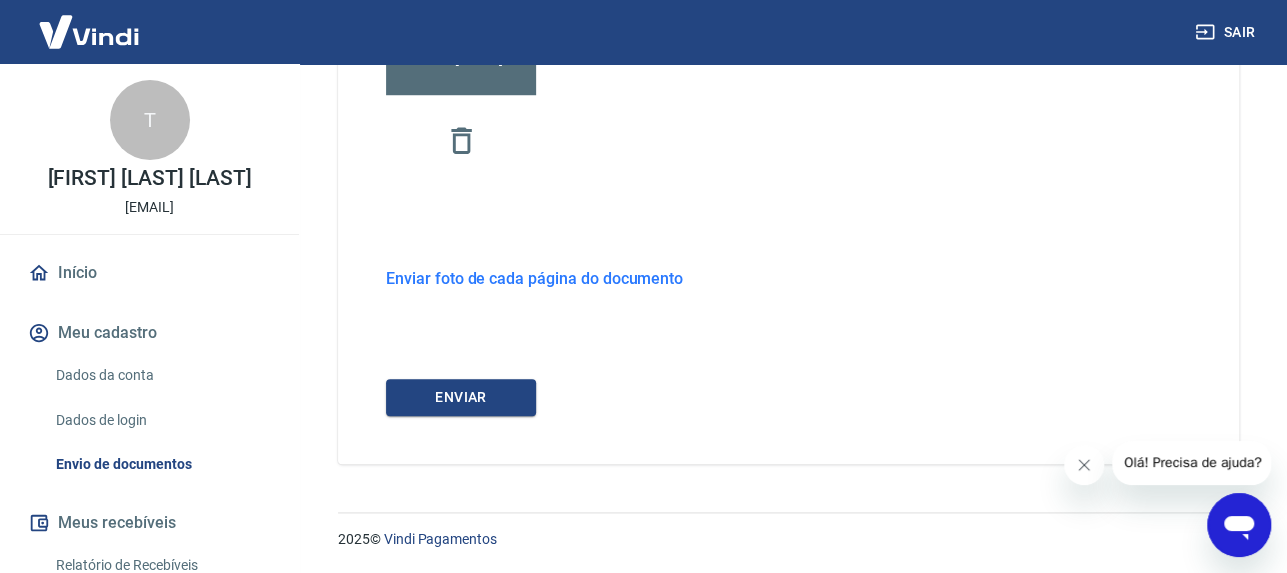 drag, startPoint x: 1296, startPoint y: 276, endPoint x: 34, endPoint y: 24, distance: 1286.9142 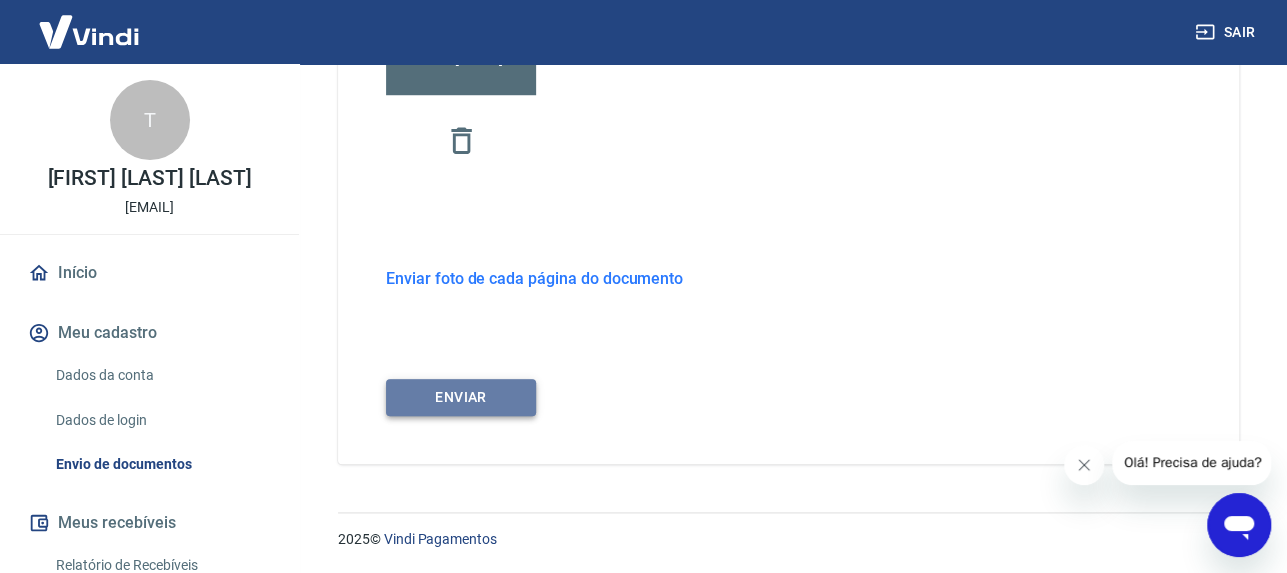 click on "ENVIAR" at bounding box center (461, 397) 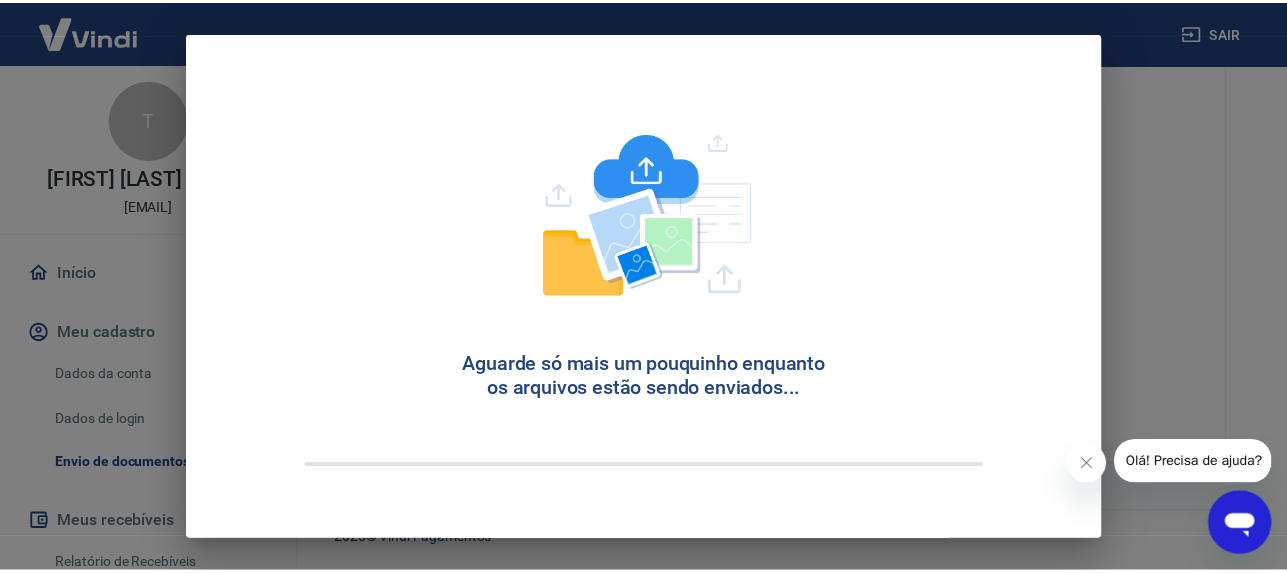 scroll, scrollTop: 120, scrollLeft: 0, axis: vertical 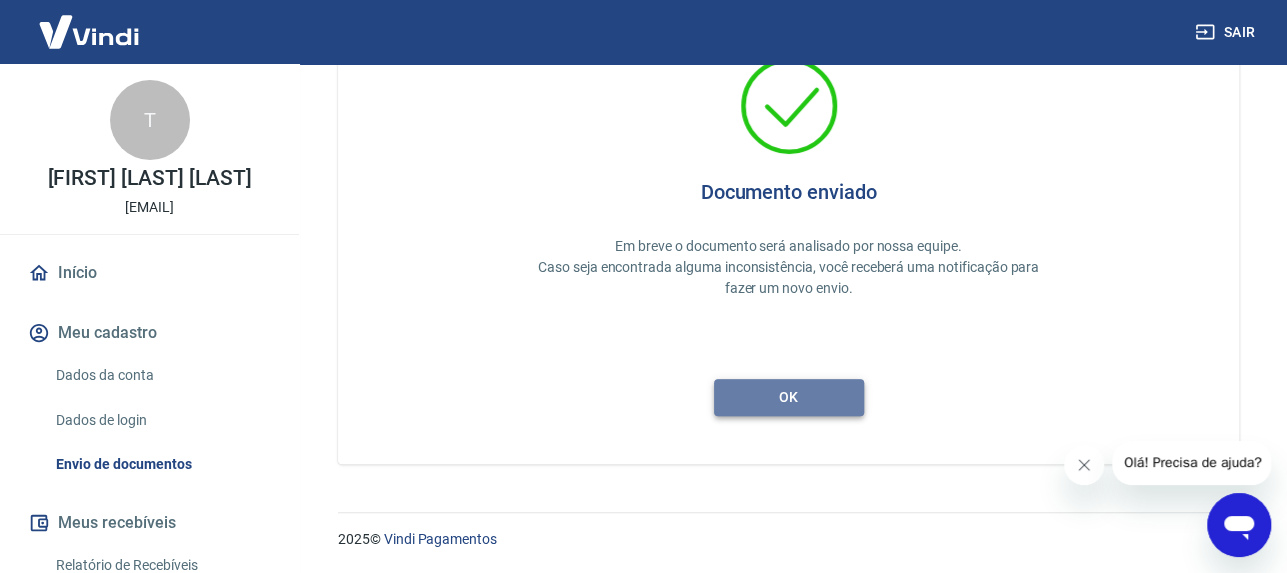 click on "ok" at bounding box center (789, 397) 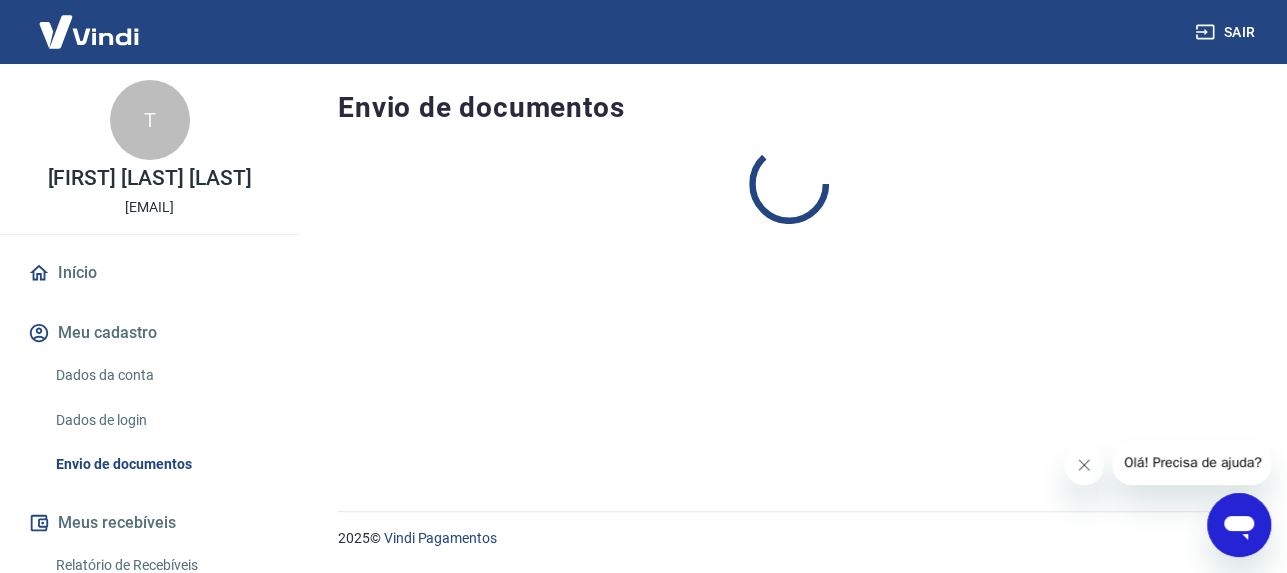 scroll, scrollTop: 0, scrollLeft: 0, axis: both 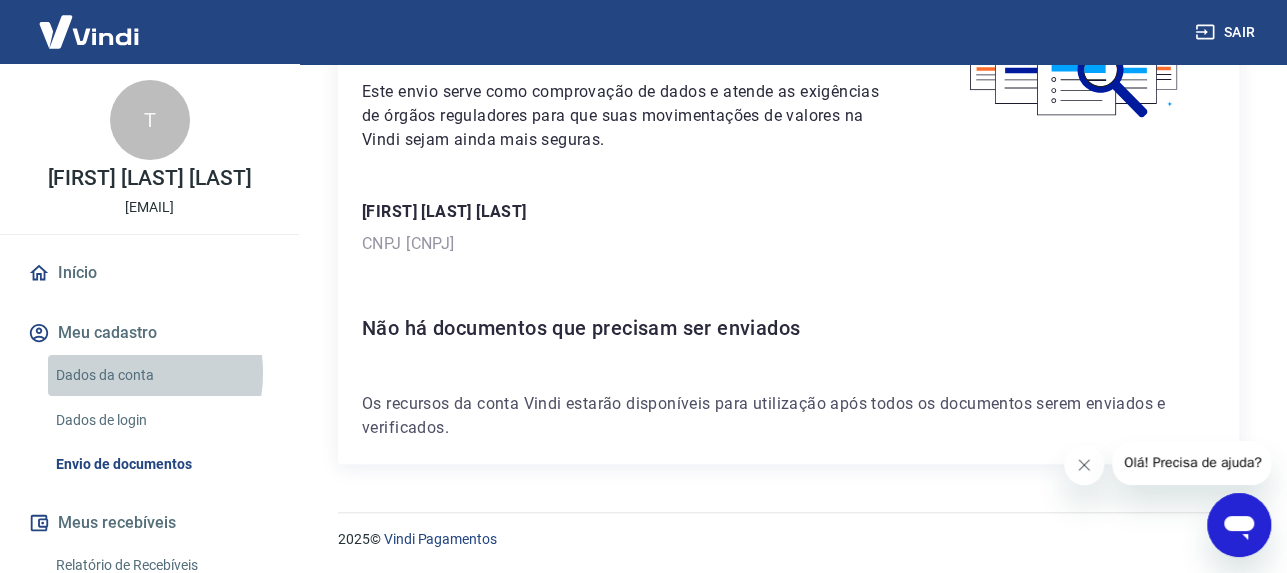 click on "Dados da conta" at bounding box center [161, 375] 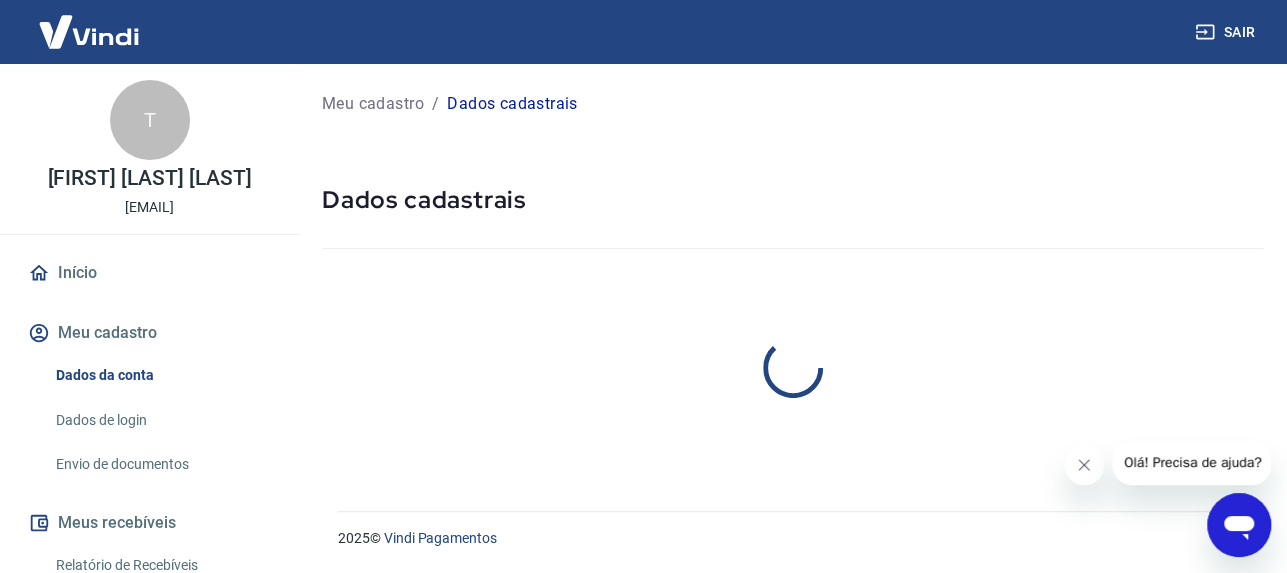 scroll, scrollTop: 0, scrollLeft: 0, axis: both 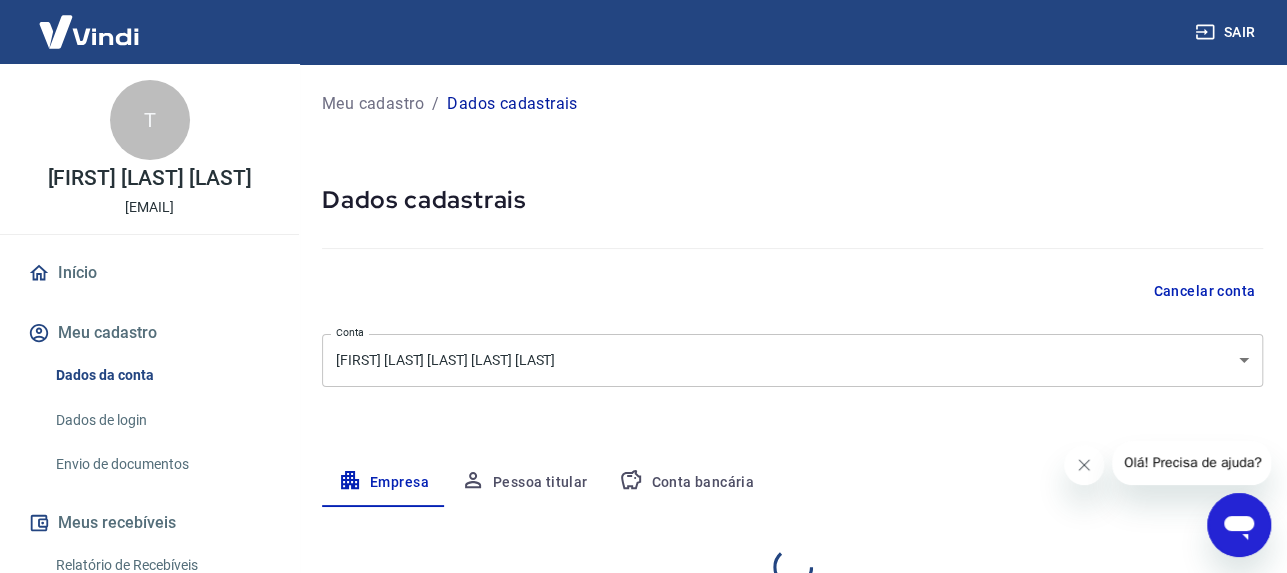 select on "SP" 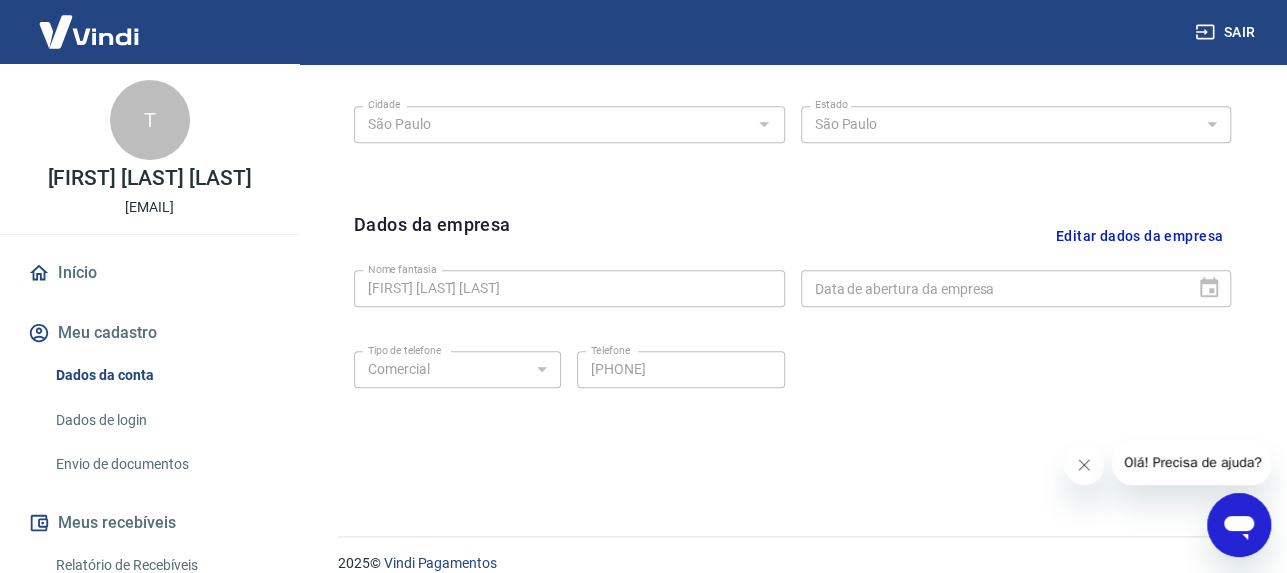 scroll, scrollTop: 867, scrollLeft: 0, axis: vertical 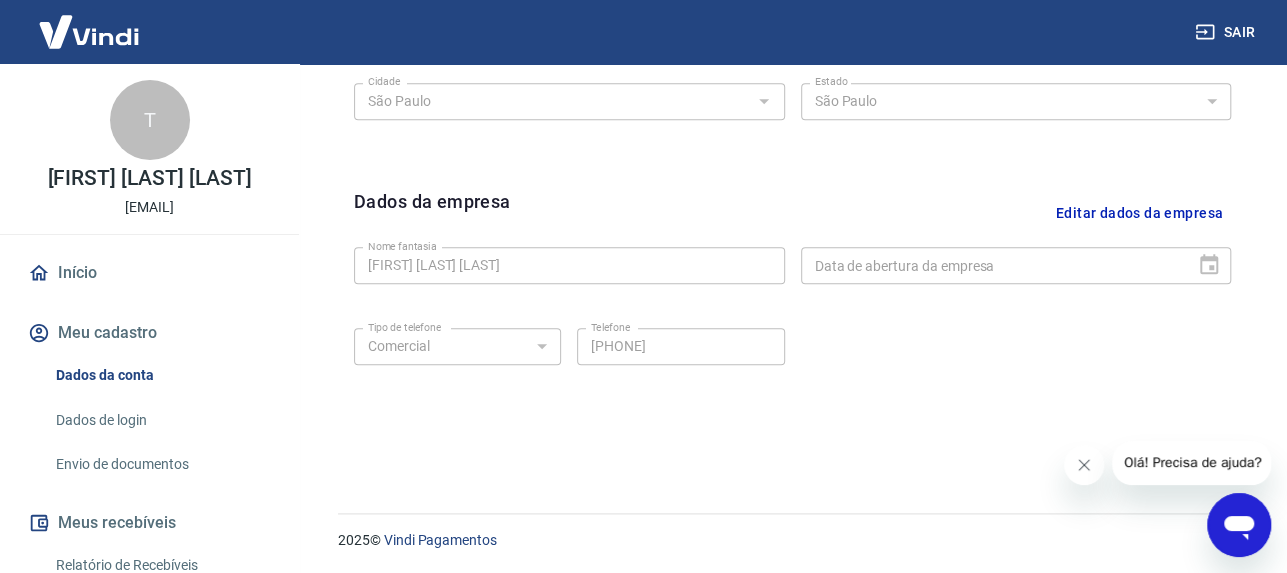 click on "Dados de login" at bounding box center (161, 420) 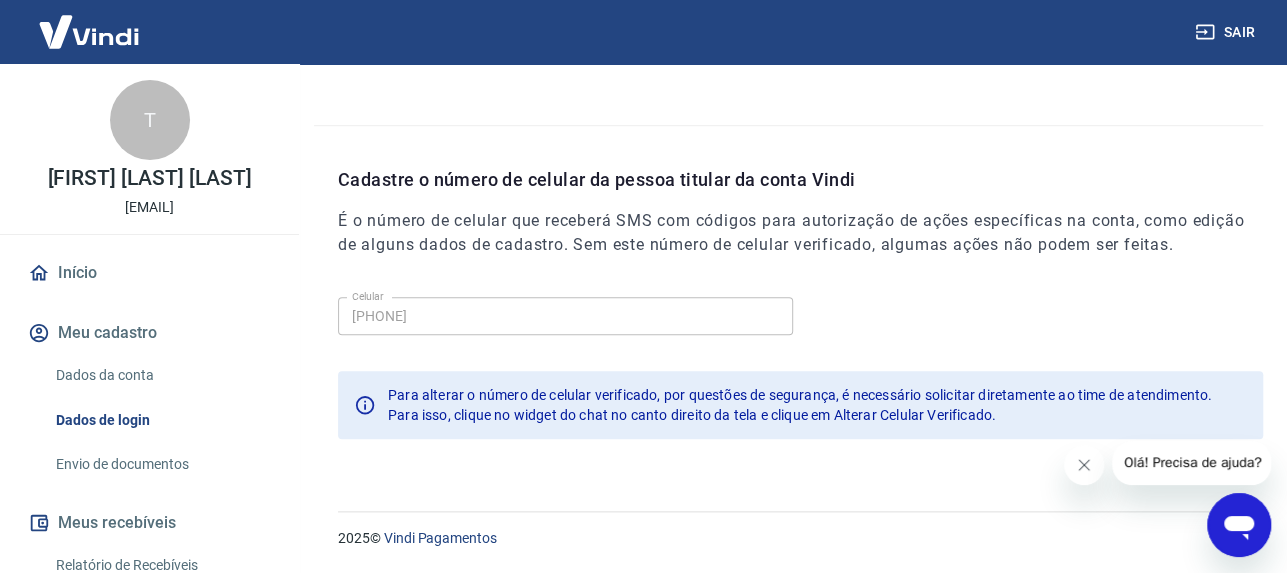 scroll, scrollTop: 706, scrollLeft: 0, axis: vertical 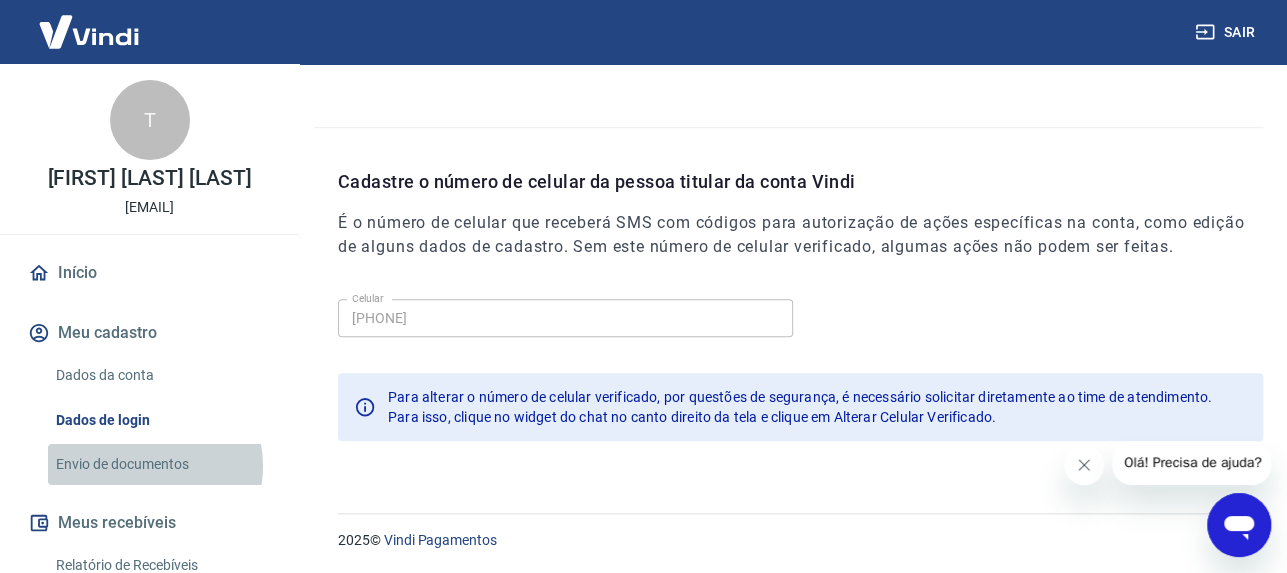 click on "Envio de documentos" at bounding box center (161, 464) 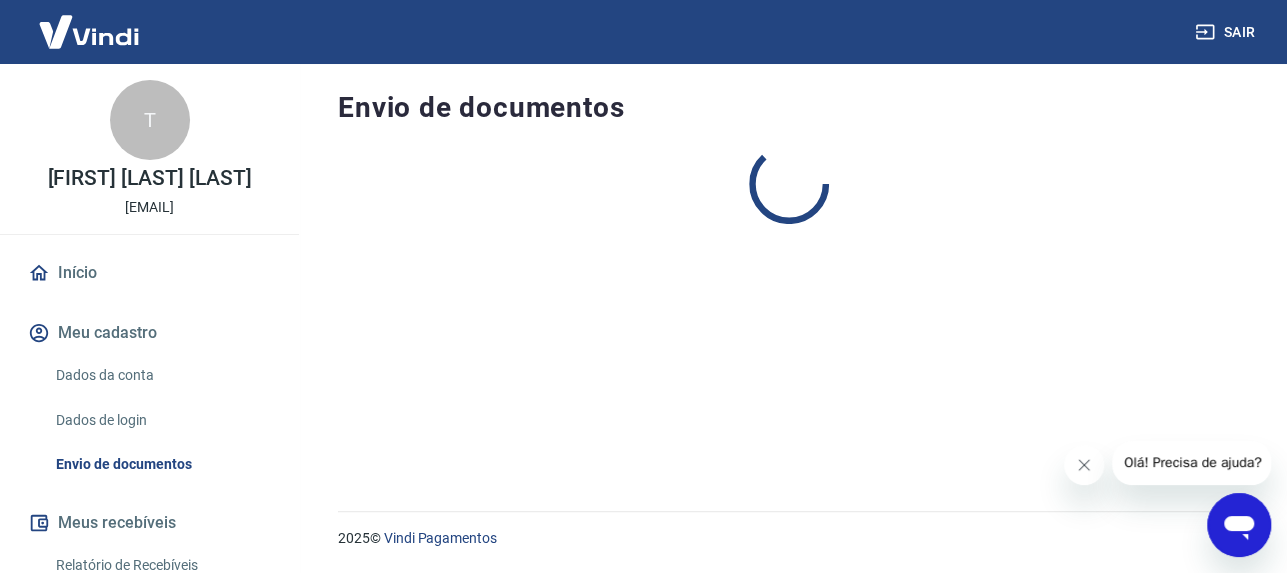 scroll, scrollTop: 0, scrollLeft: 0, axis: both 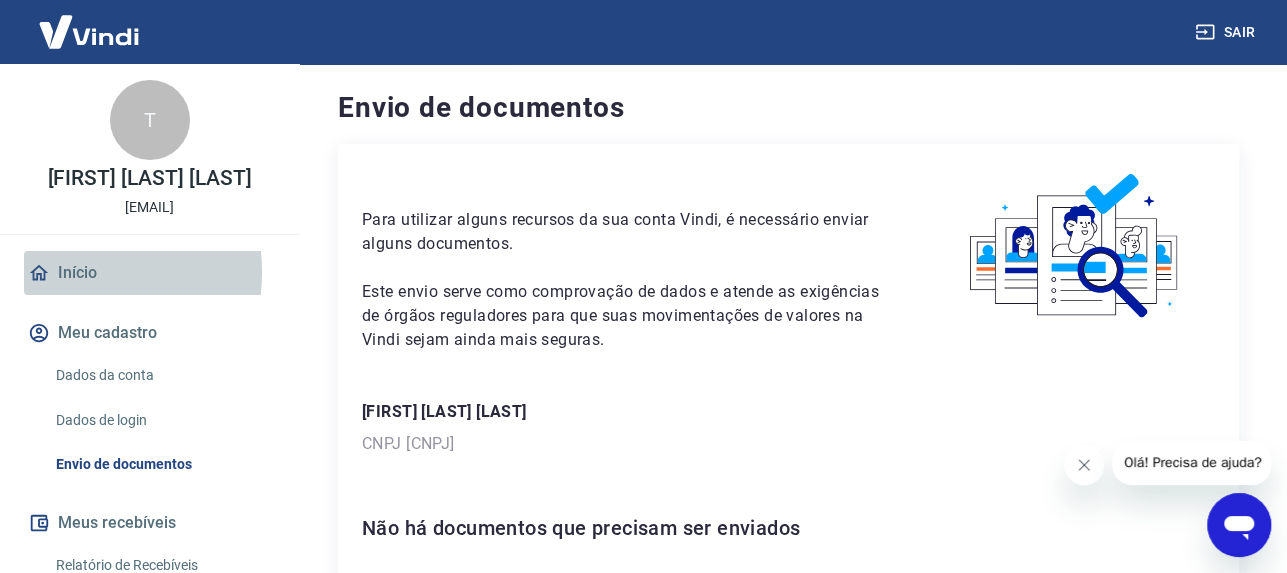 click on "Início" at bounding box center (149, 273) 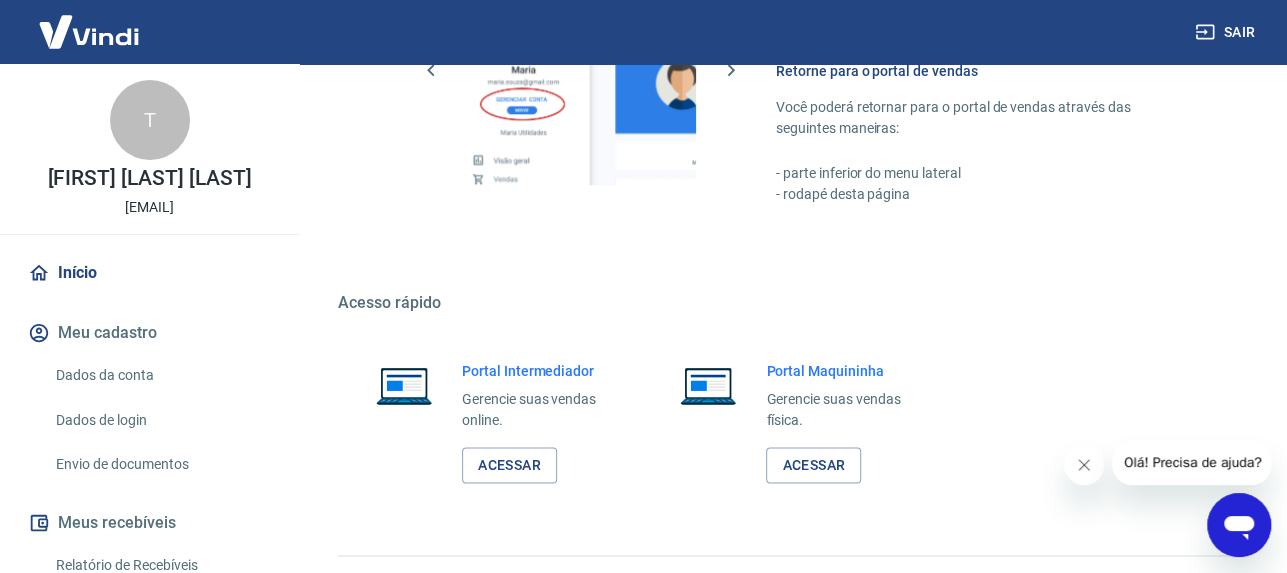 scroll, scrollTop: 1274, scrollLeft: 0, axis: vertical 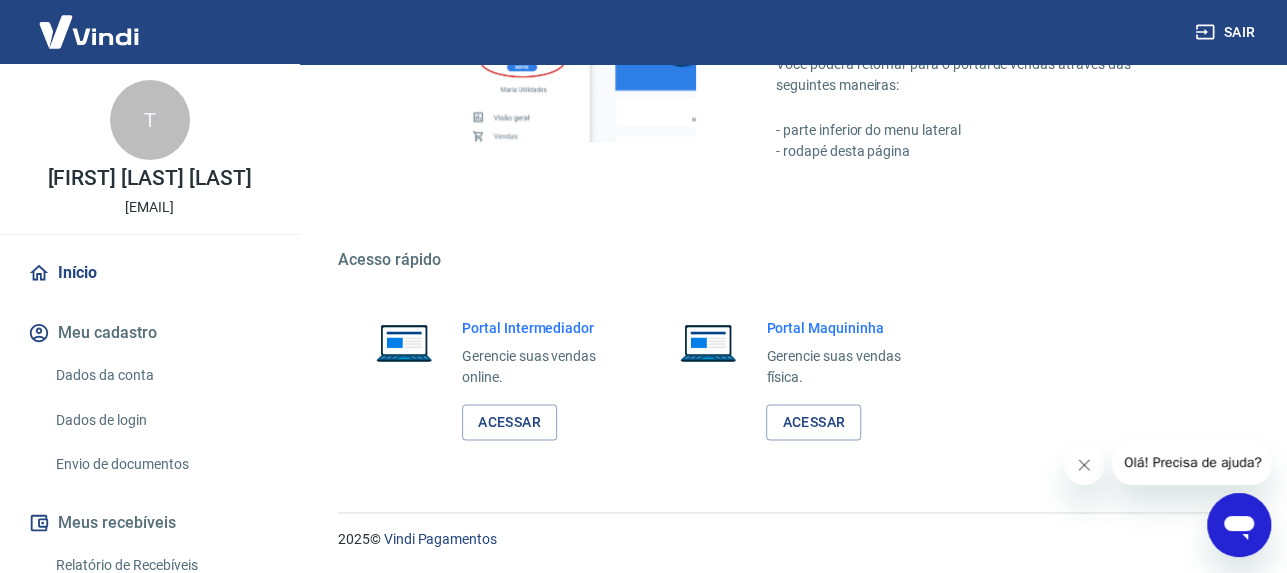 click at bounding box center [89, 31] 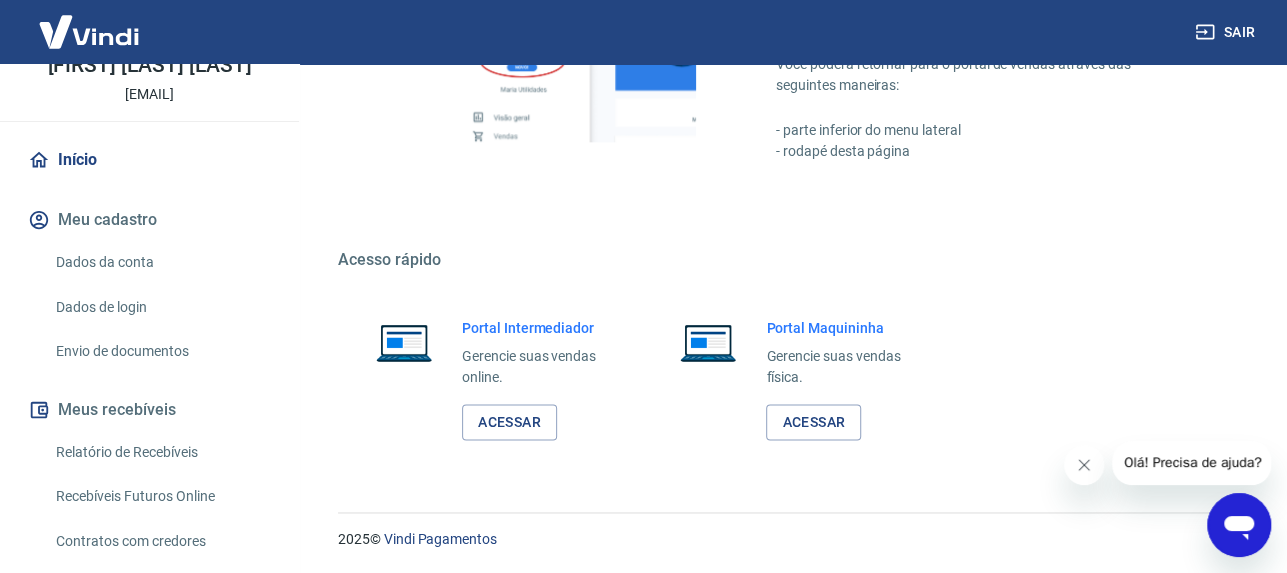 scroll, scrollTop: 264, scrollLeft: 0, axis: vertical 